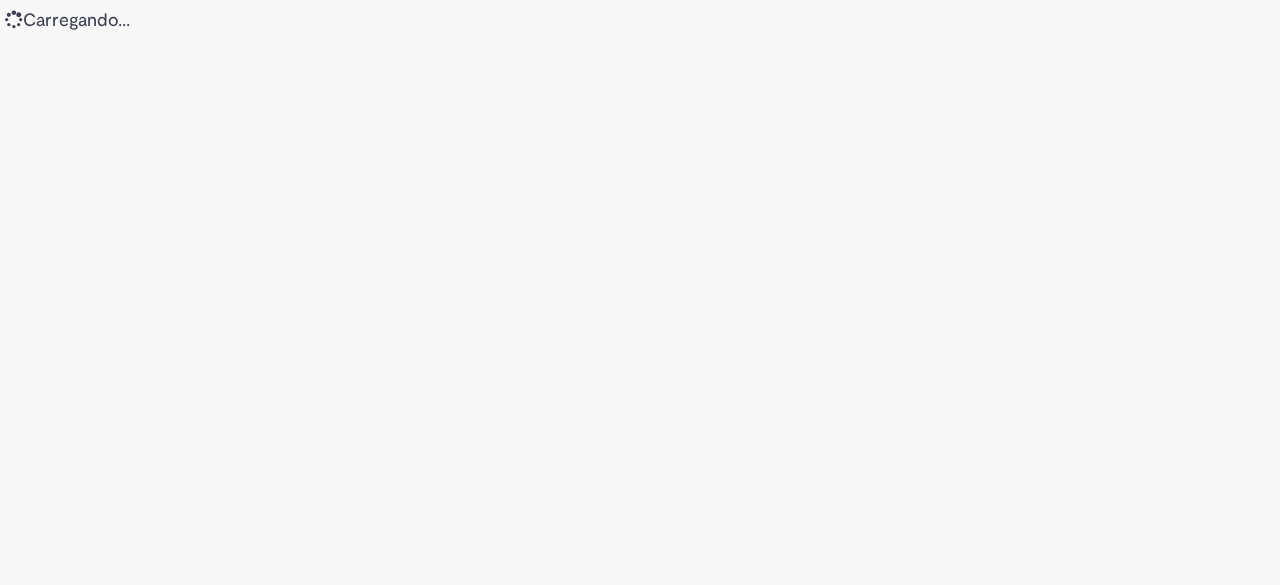 scroll, scrollTop: 0, scrollLeft: 0, axis: both 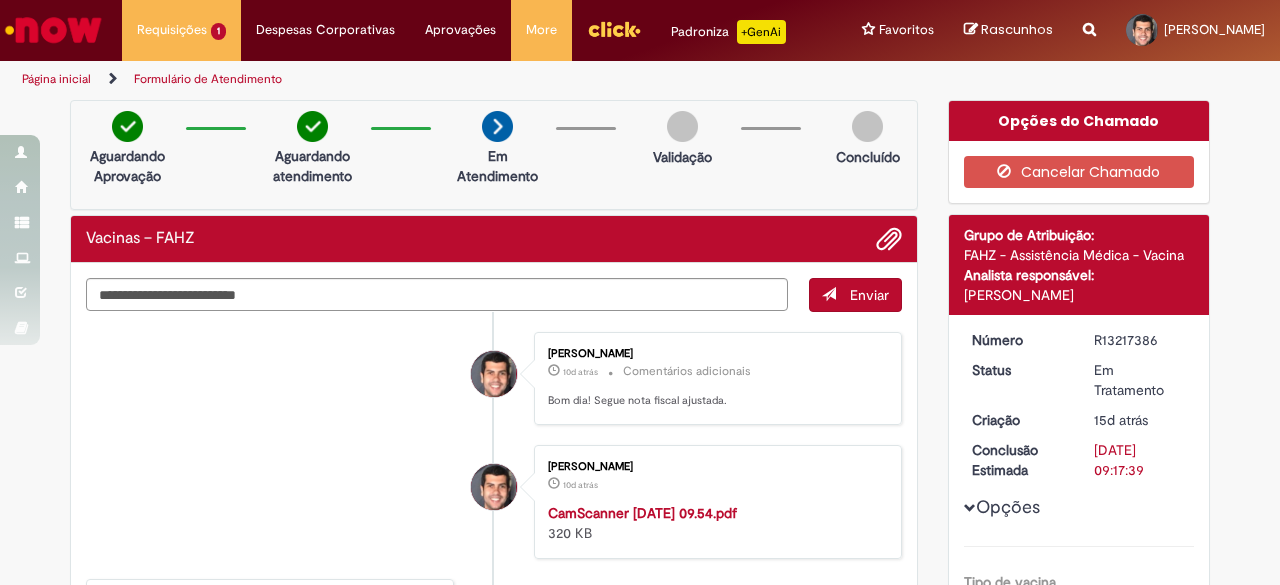 click at bounding box center [53, 30] 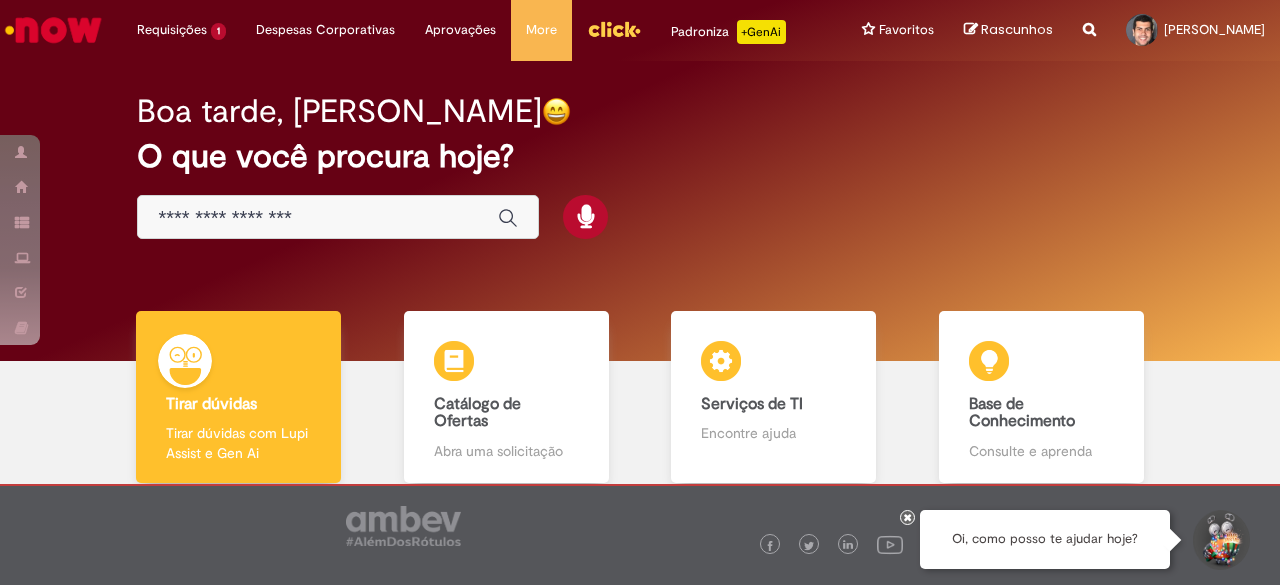 scroll, scrollTop: 0, scrollLeft: 0, axis: both 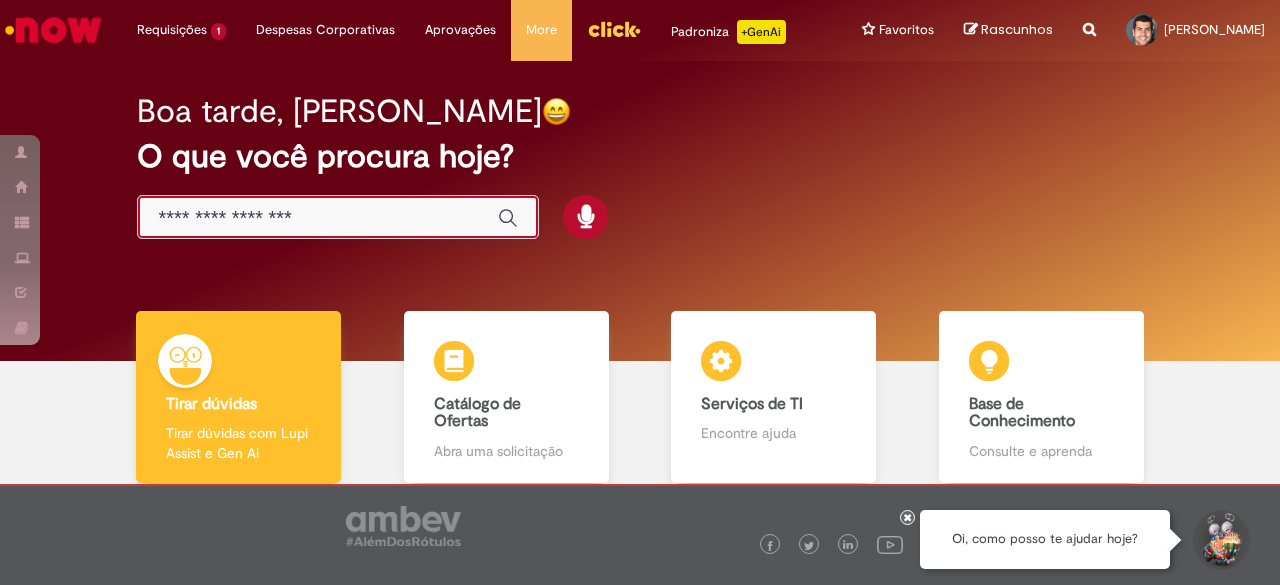 click at bounding box center [318, 218] 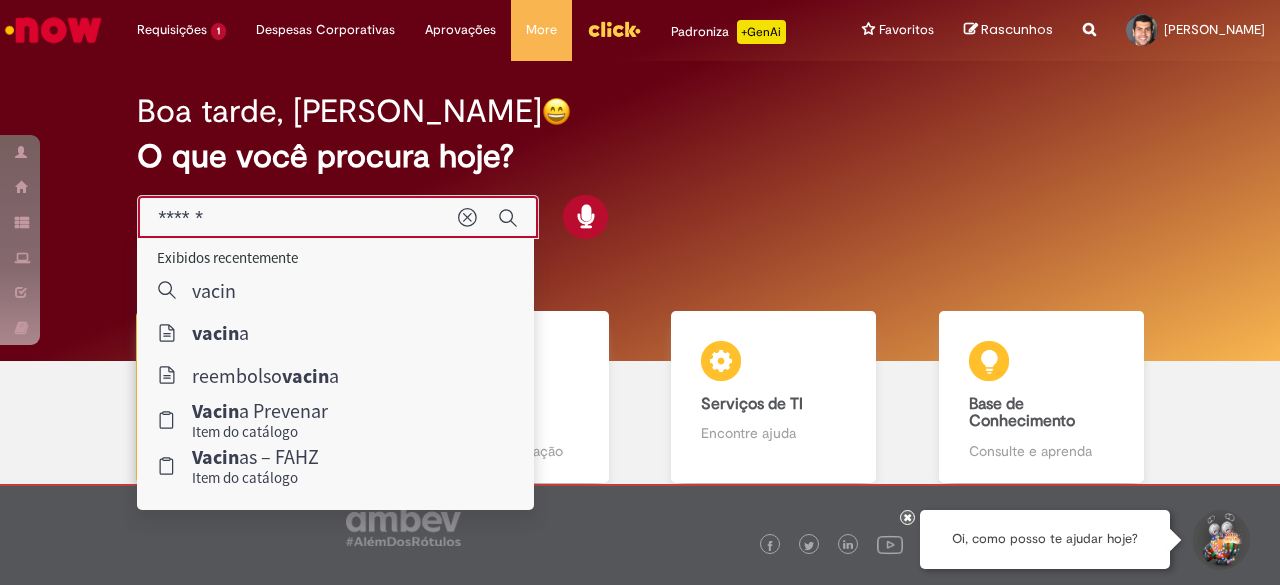 type on "*******" 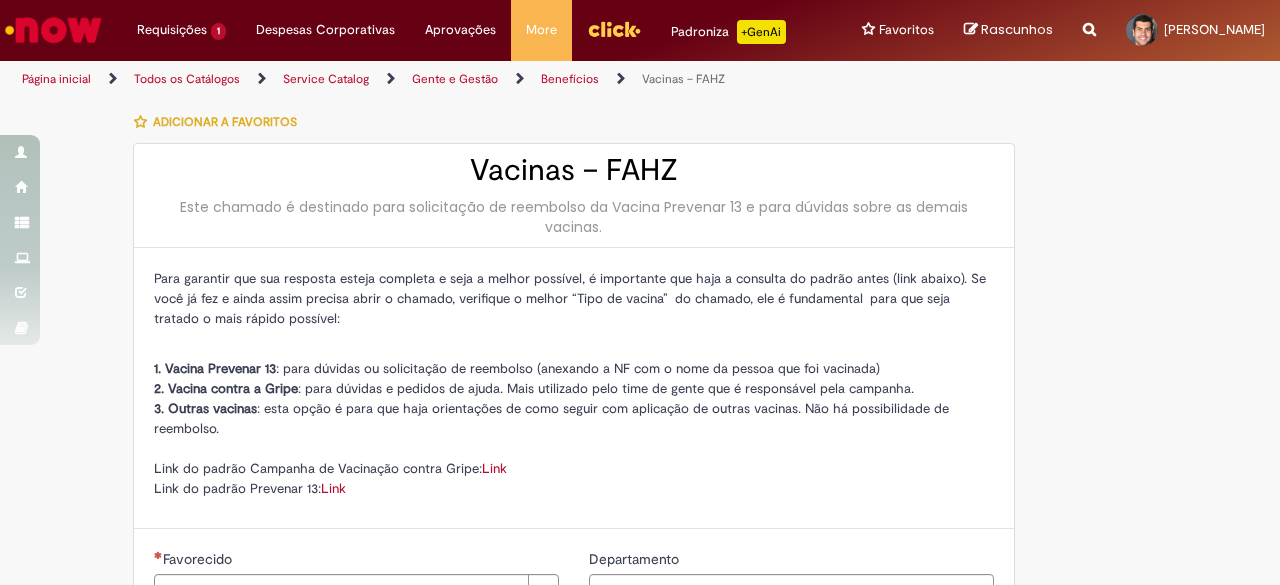 type on "********" 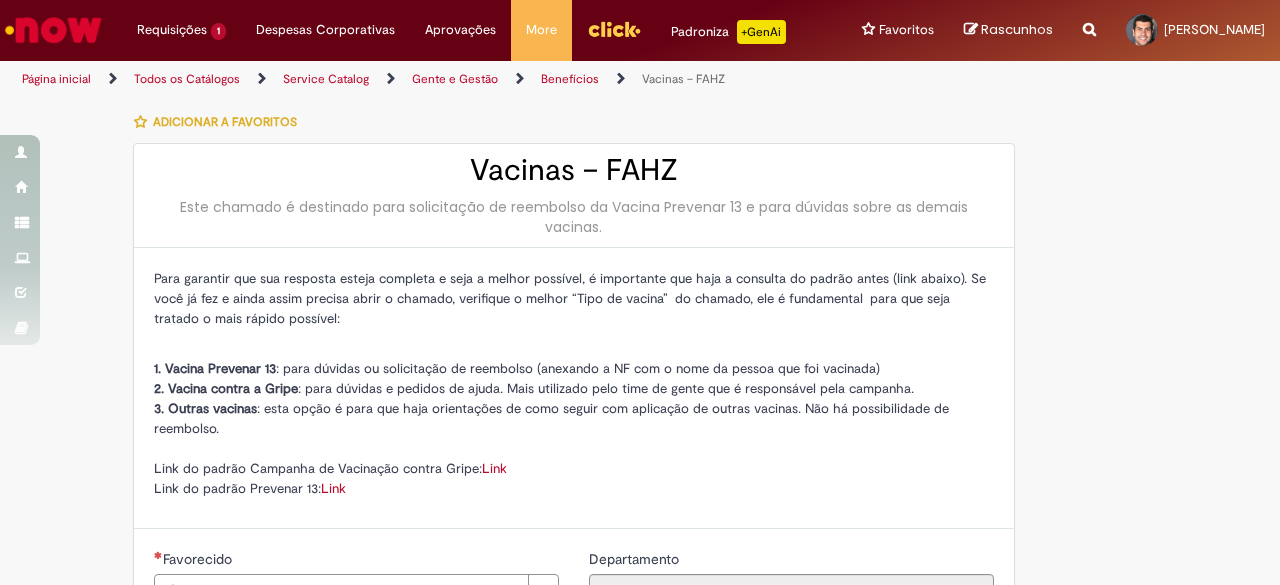 type on "**********" 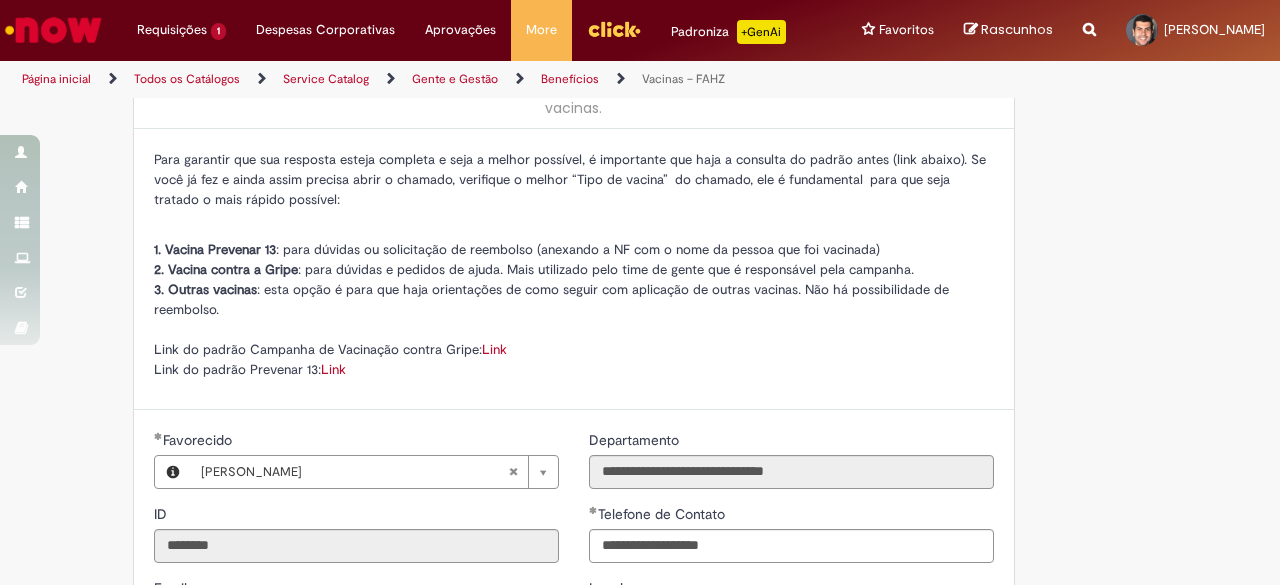 scroll, scrollTop: 120, scrollLeft: 0, axis: vertical 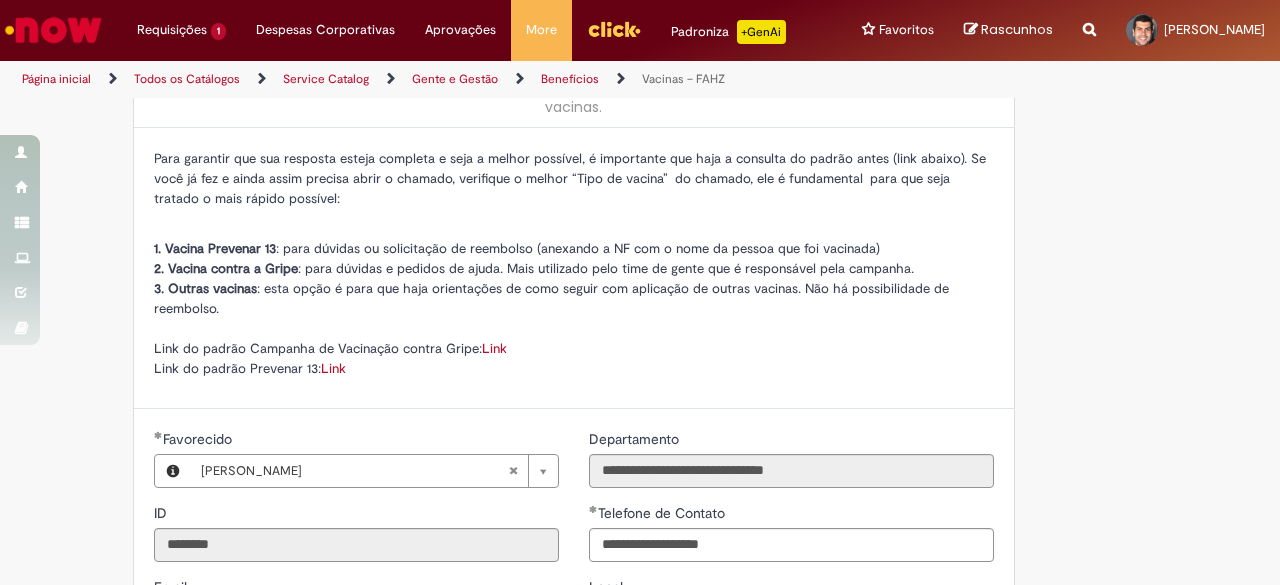 click on "Link" at bounding box center [333, 368] 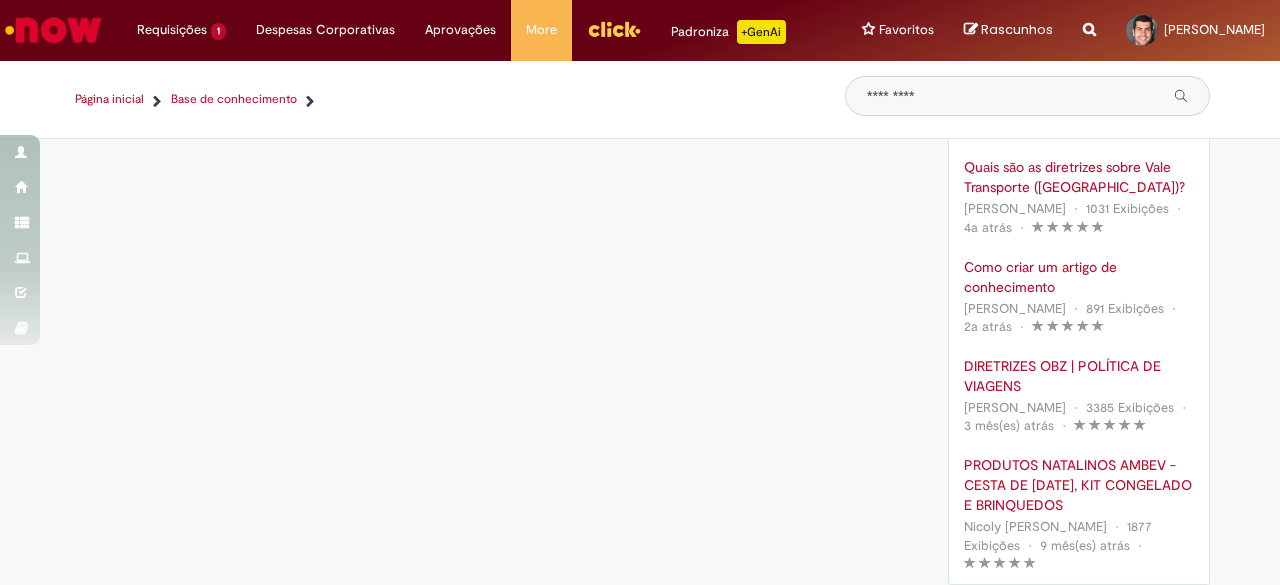 scroll, scrollTop: 0, scrollLeft: 0, axis: both 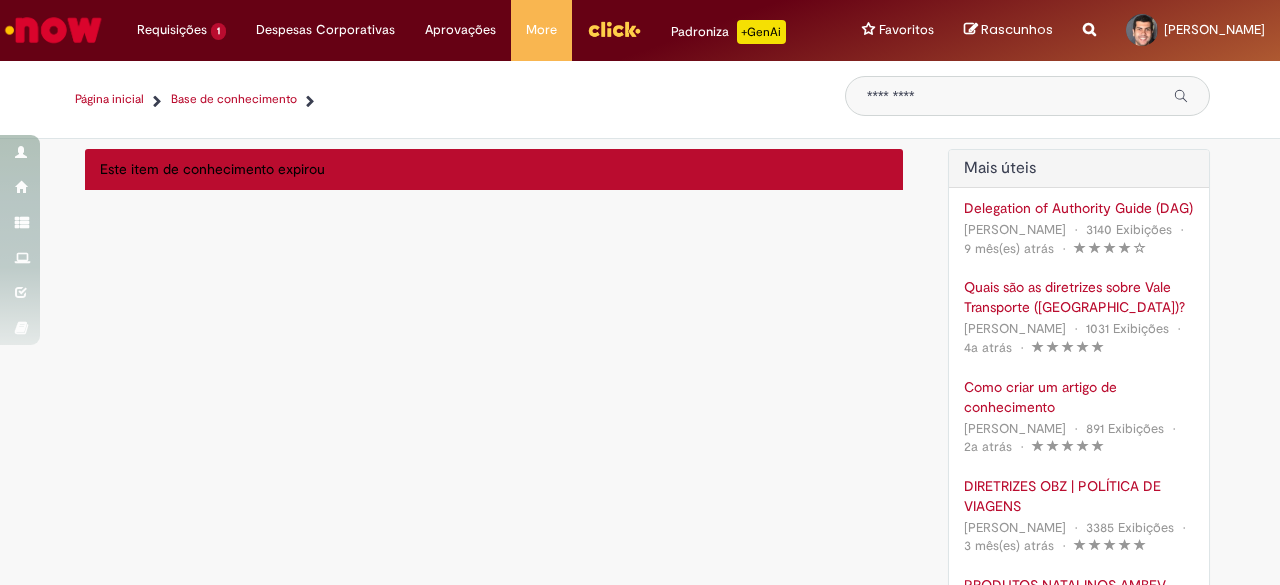 click on "Página inicial" at bounding box center (109, 99) 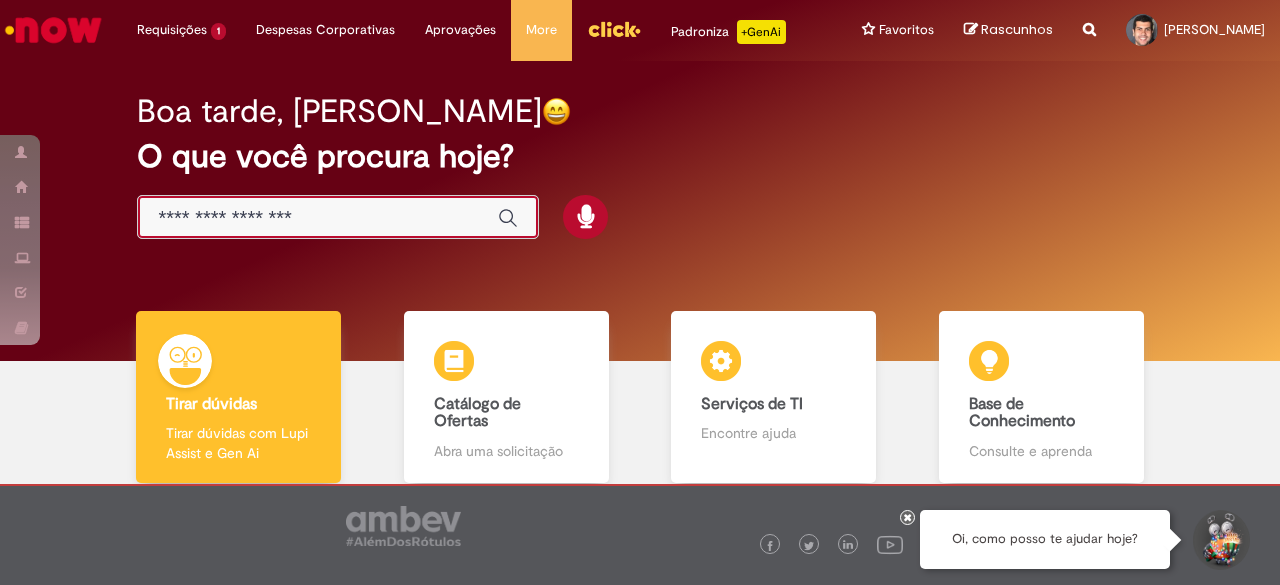click at bounding box center [318, 218] 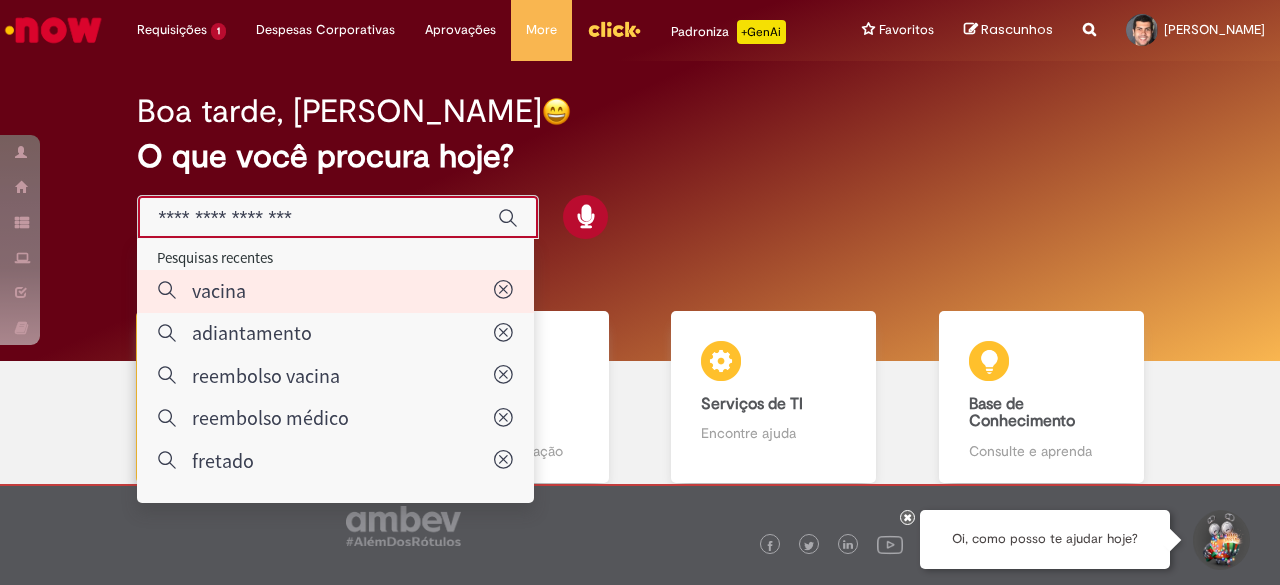 type on "******" 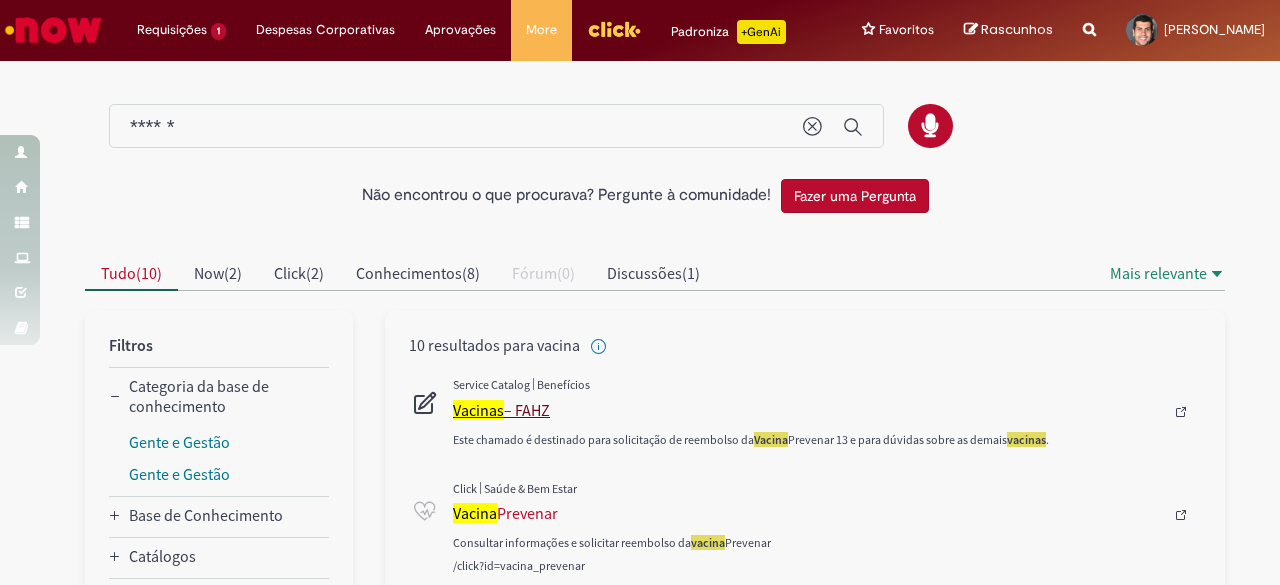 click on "Vacinas" at bounding box center [478, 410] 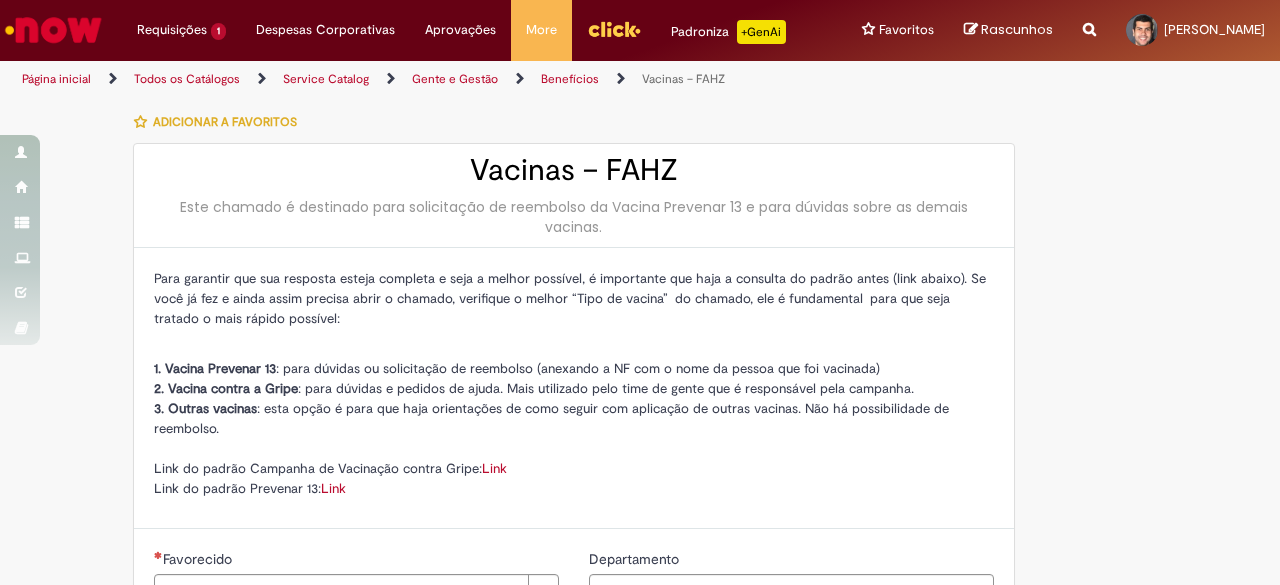 type on "********" 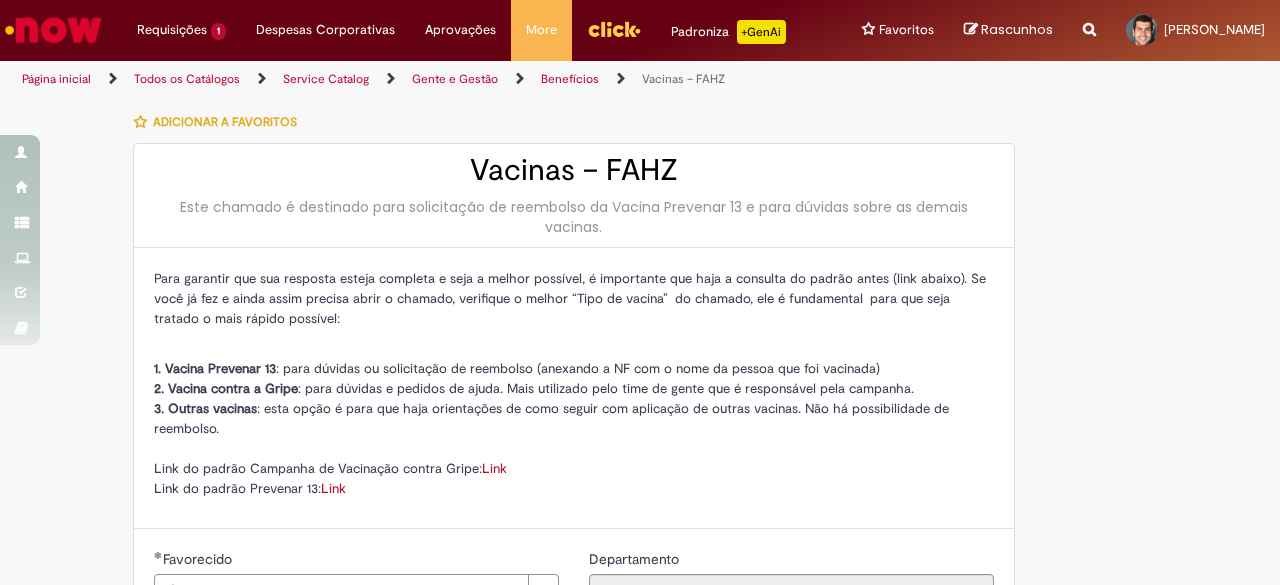 type on "**********" 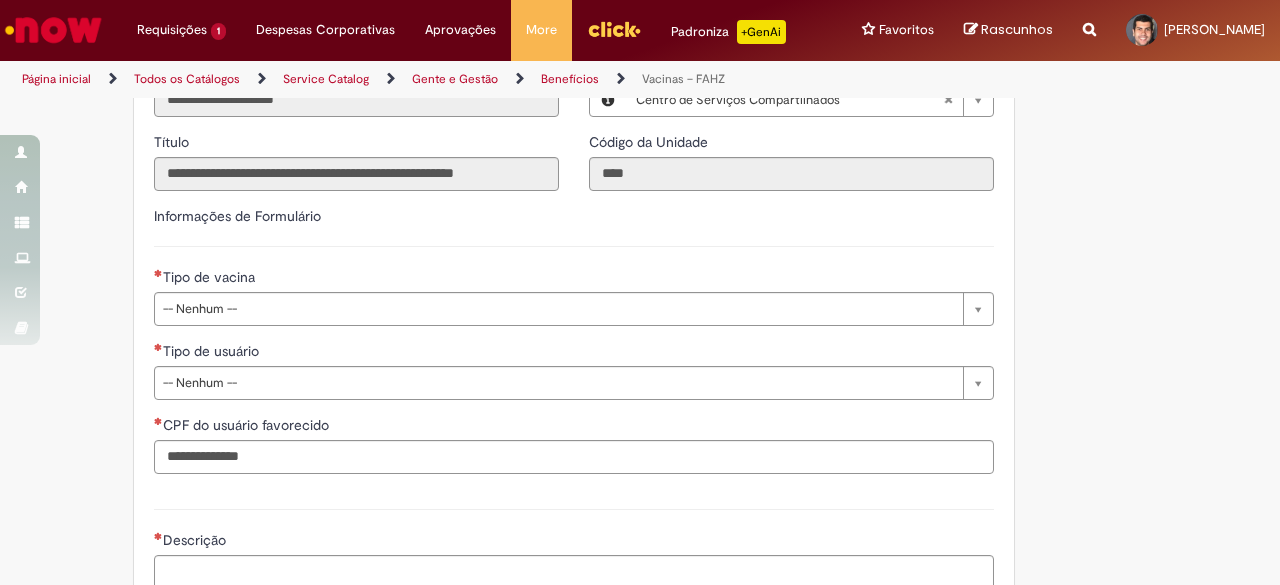 scroll, scrollTop: 640, scrollLeft: 0, axis: vertical 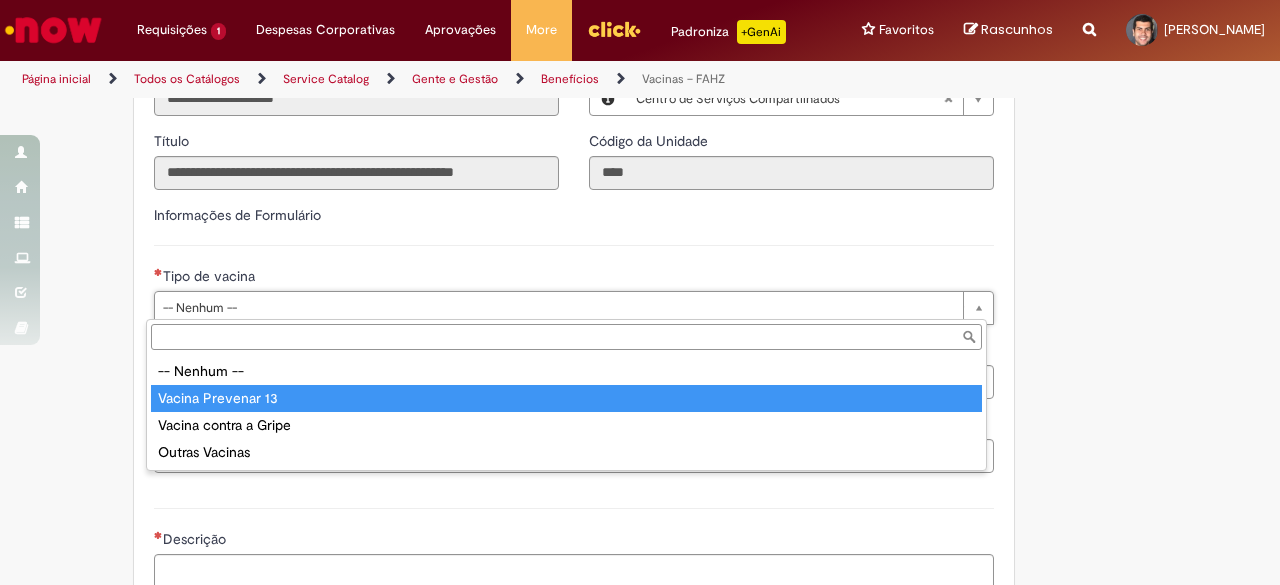 type on "**********" 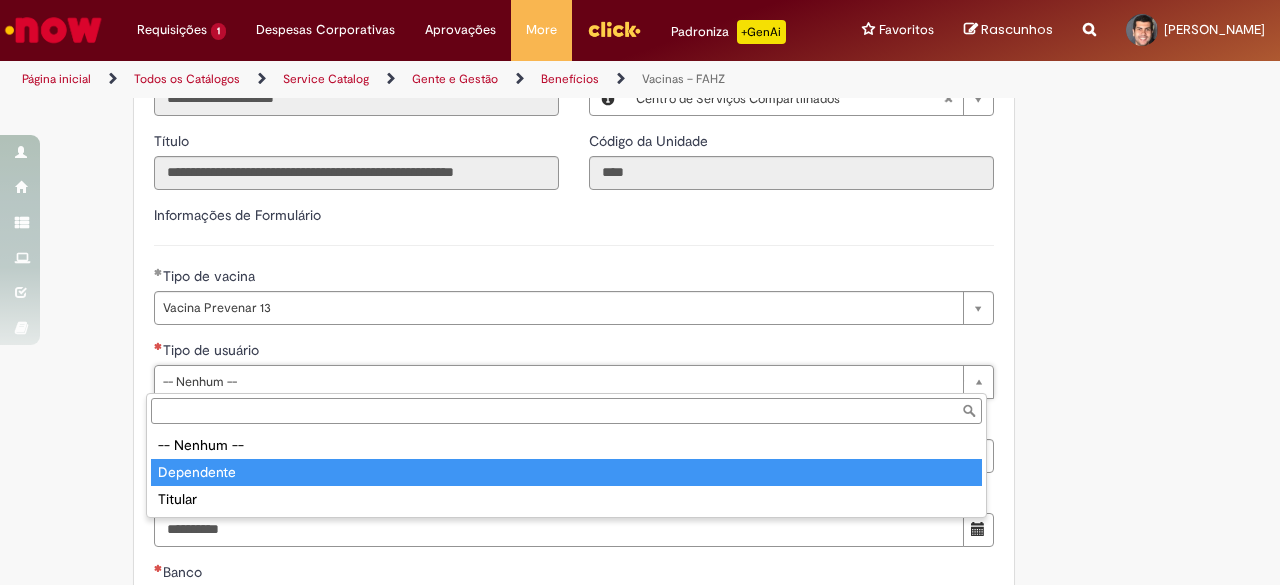 type on "**********" 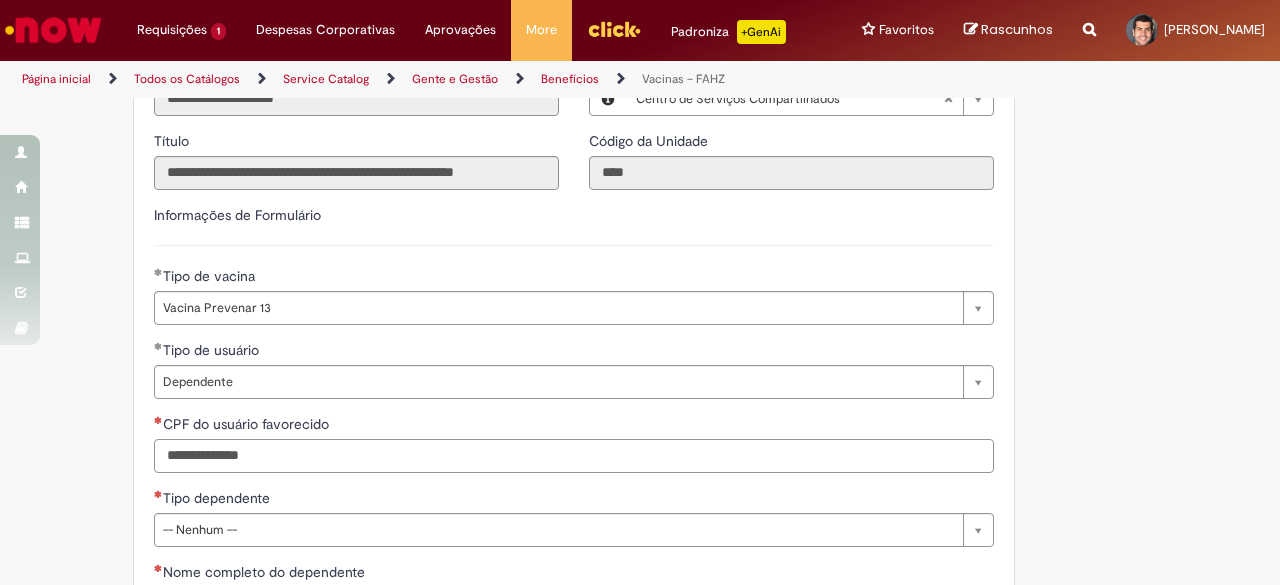 click on "CPF do usuário favorecido" at bounding box center [574, 456] 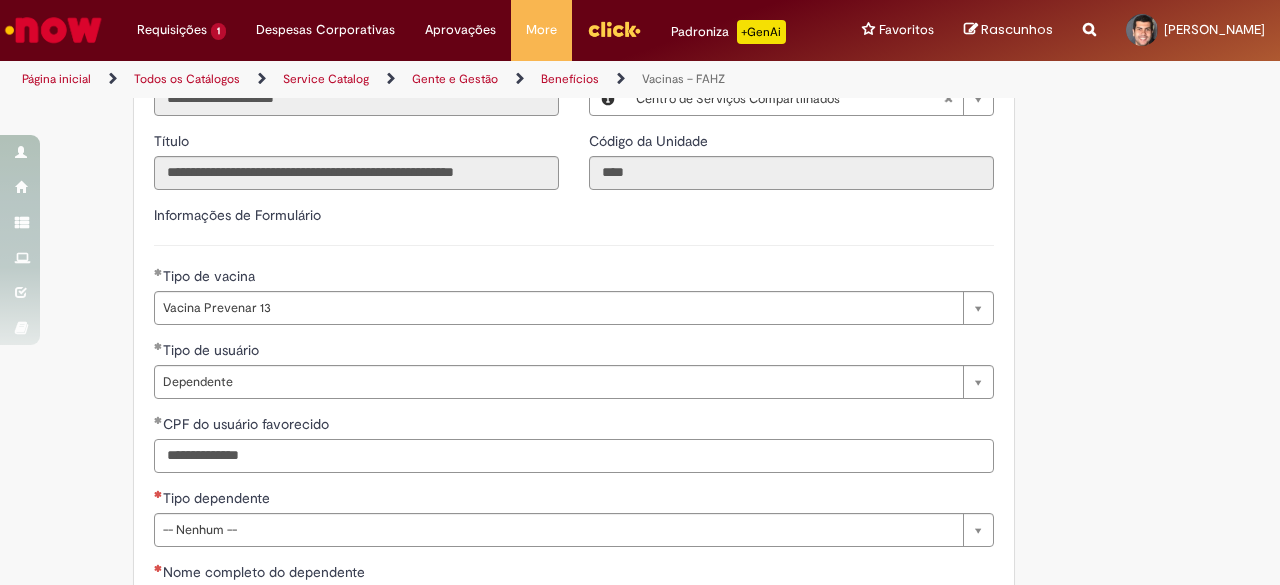type on "**********" 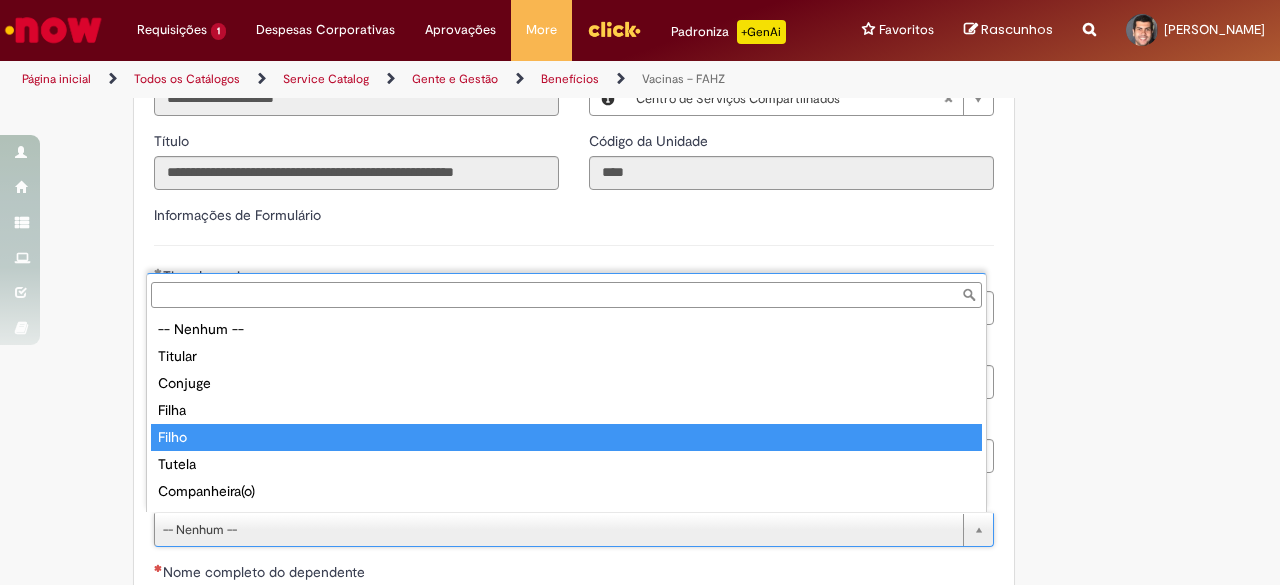 type on "*****" 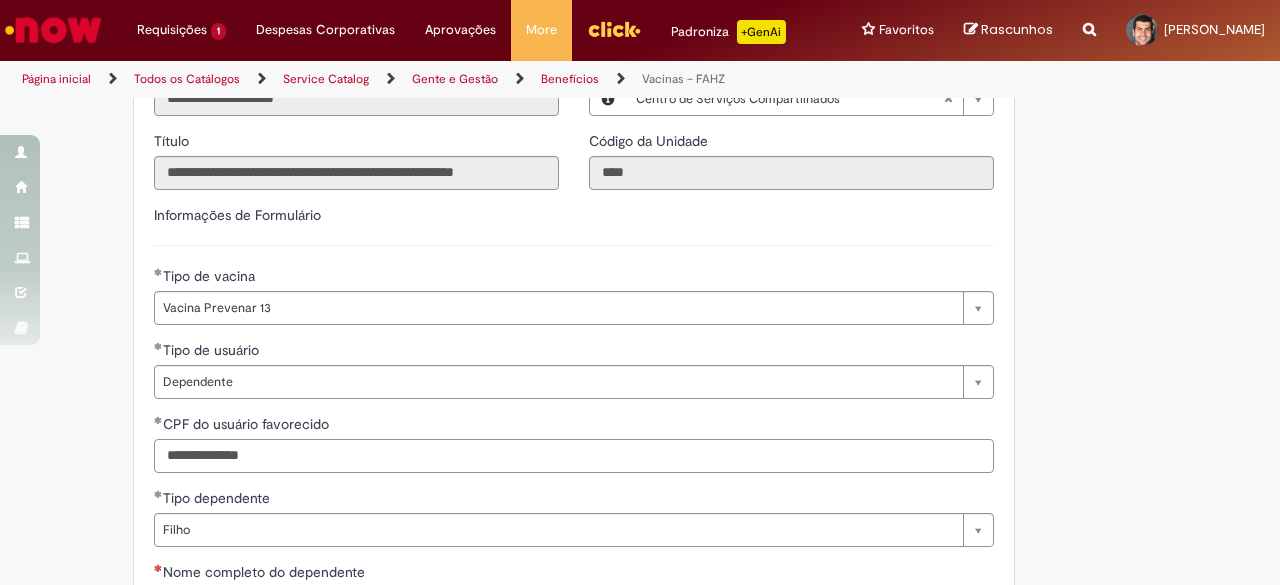 click on "**********" at bounding box center [574, 456] 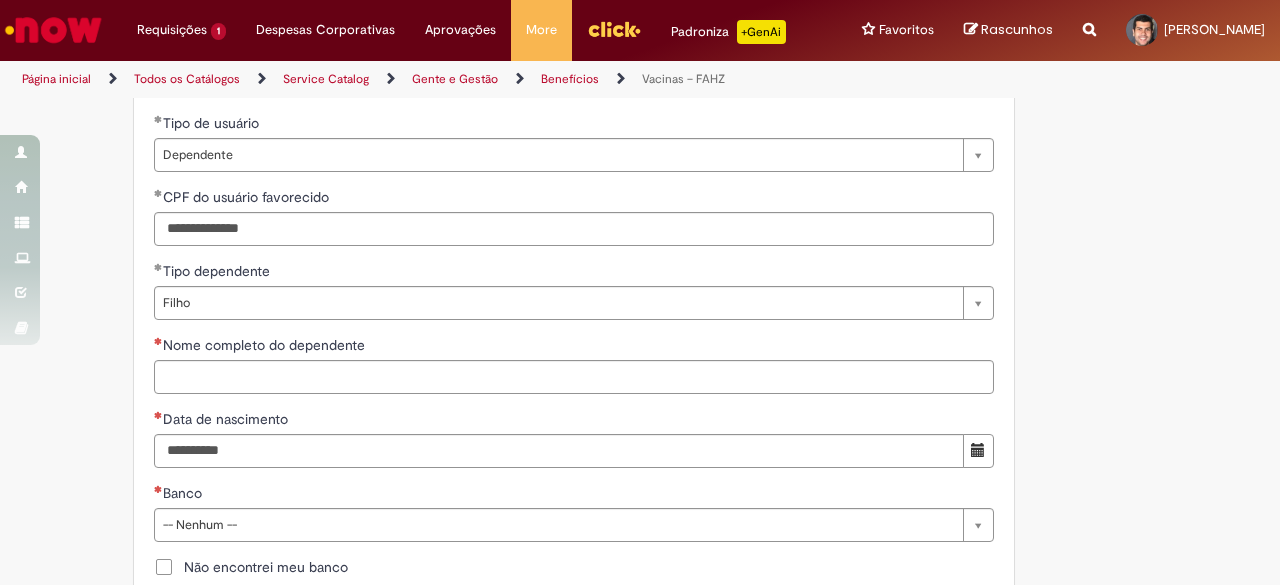 scroll, scrollTop: 893, scrollLeft: 0, axis: vertical 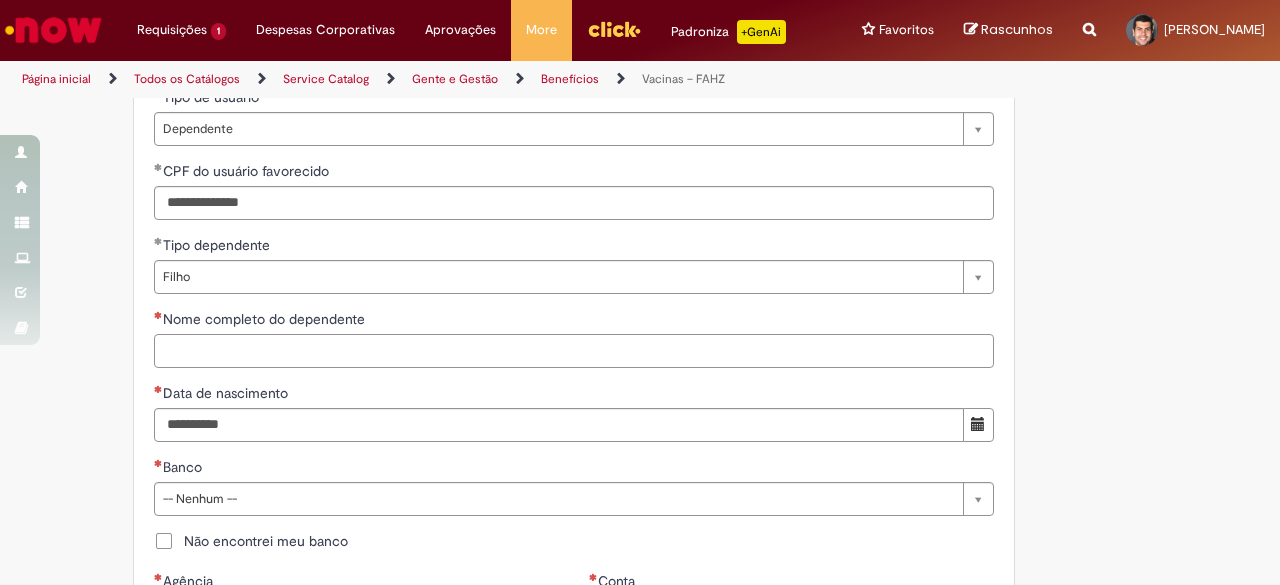 click on "Nome completo do dependente" at bounding box center (574, 351) 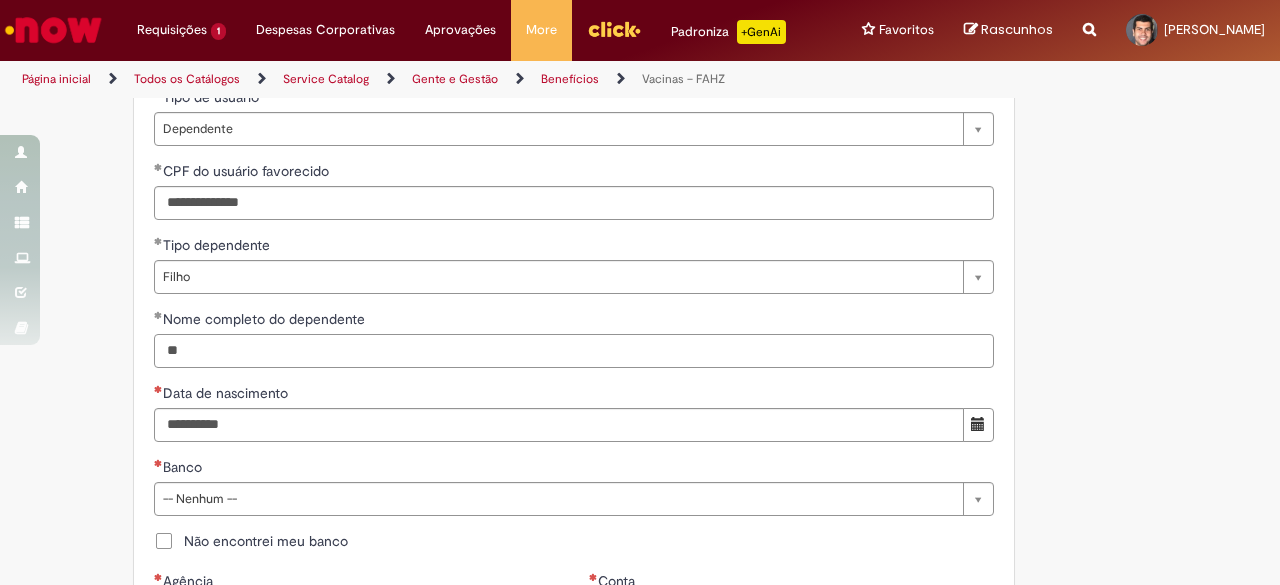 type on "*" 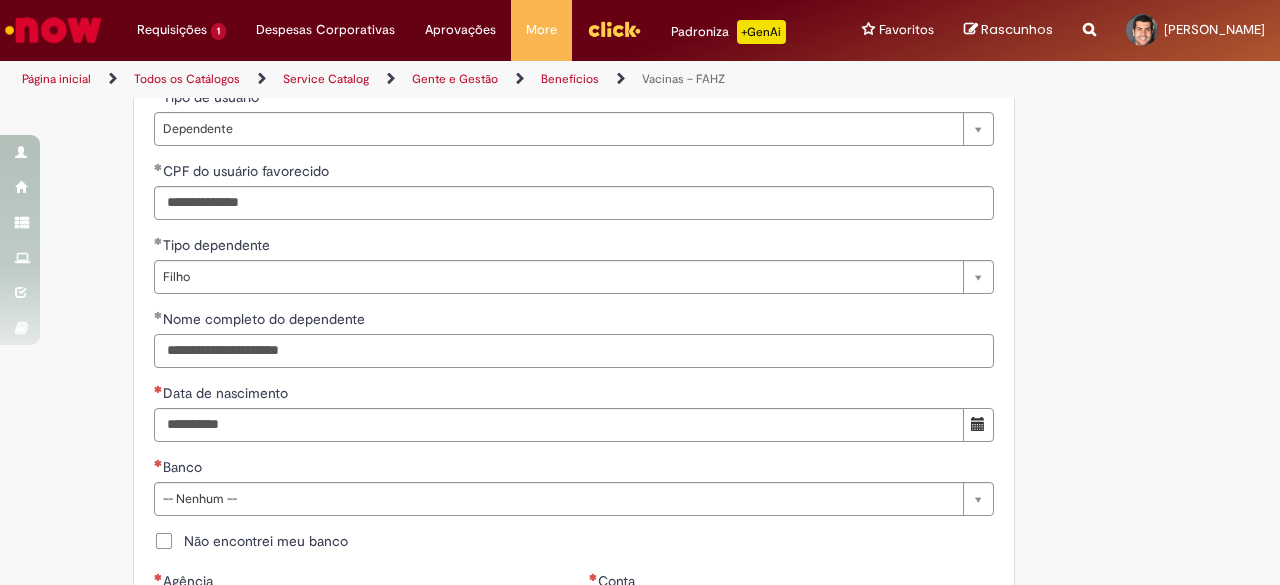 type on "**********" 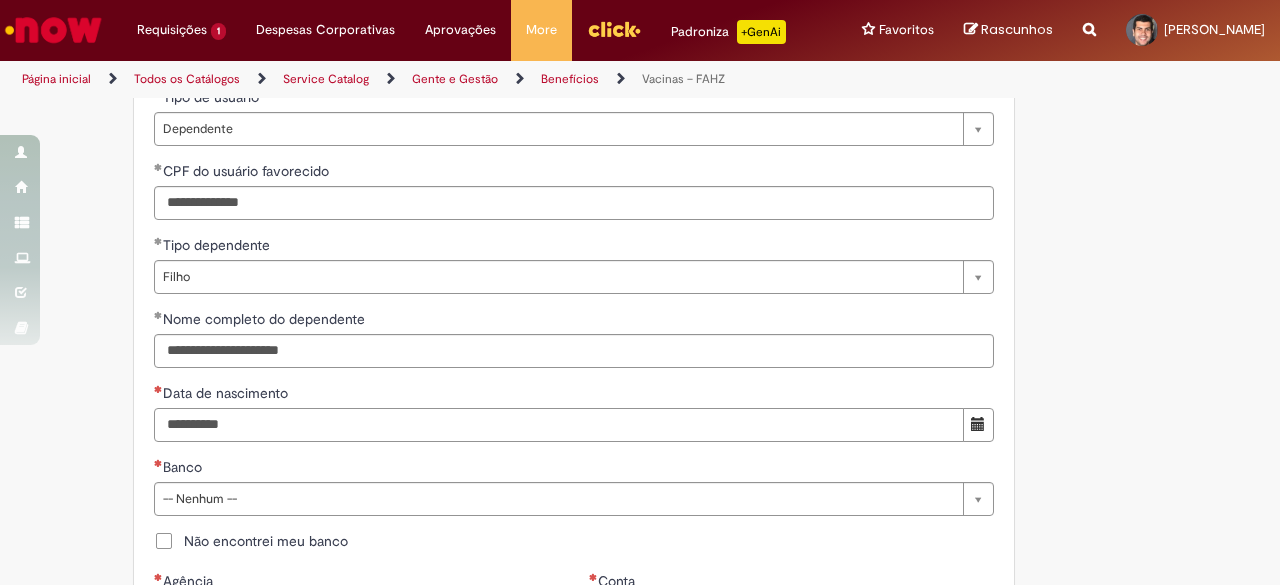 click on "Data de nascimento" at bounding box center (559, 425) 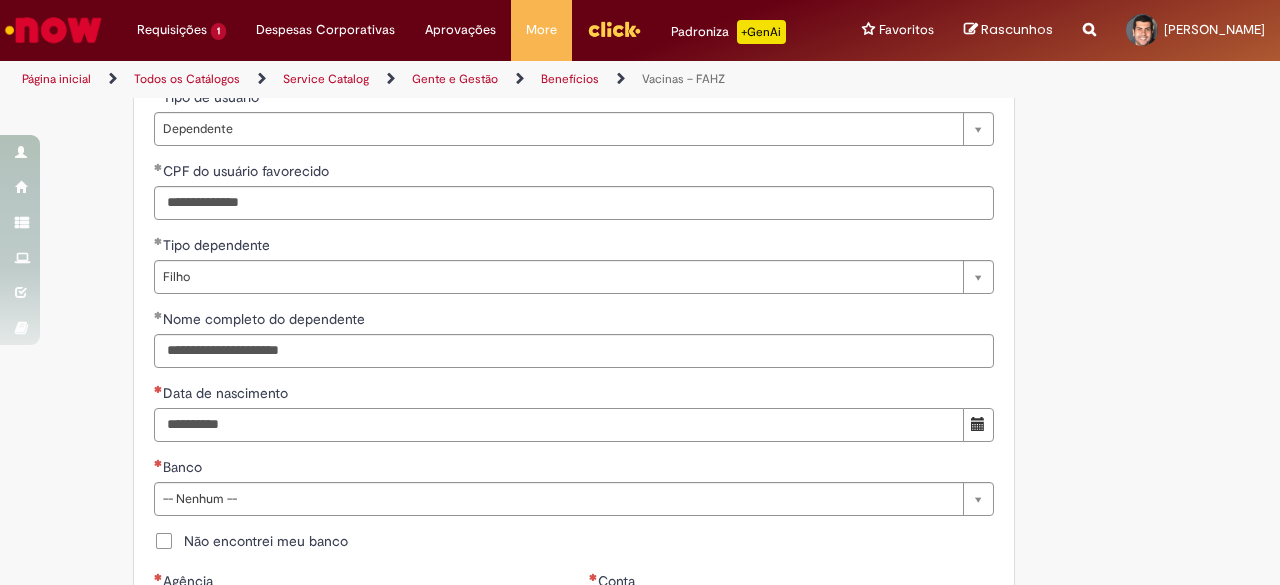 type on "**********" 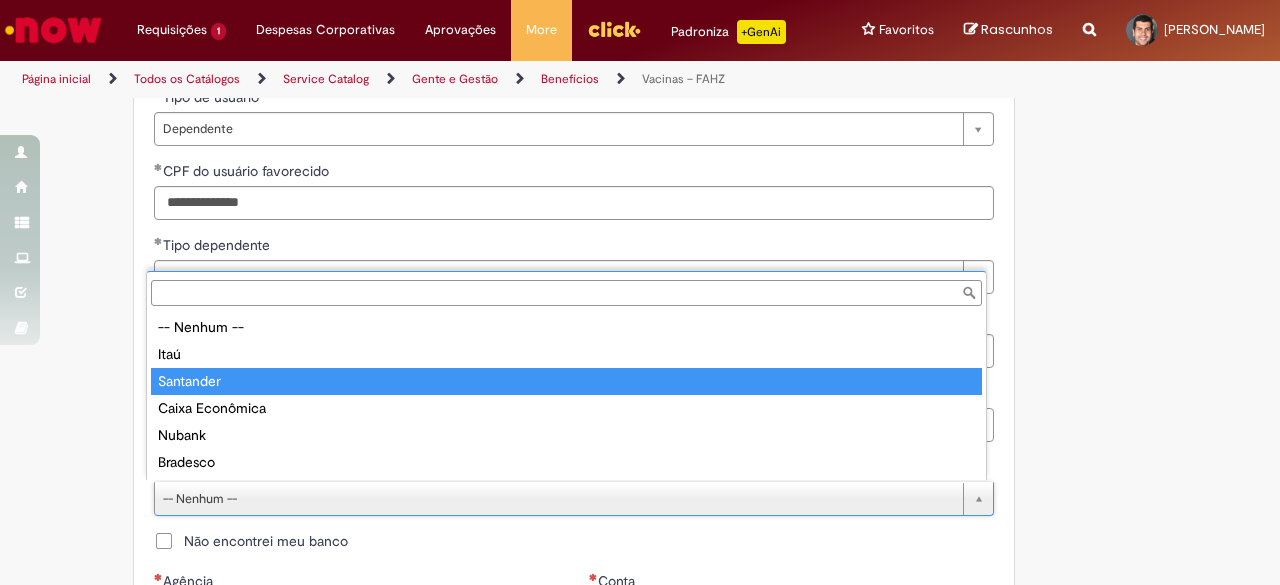 type on "*********" 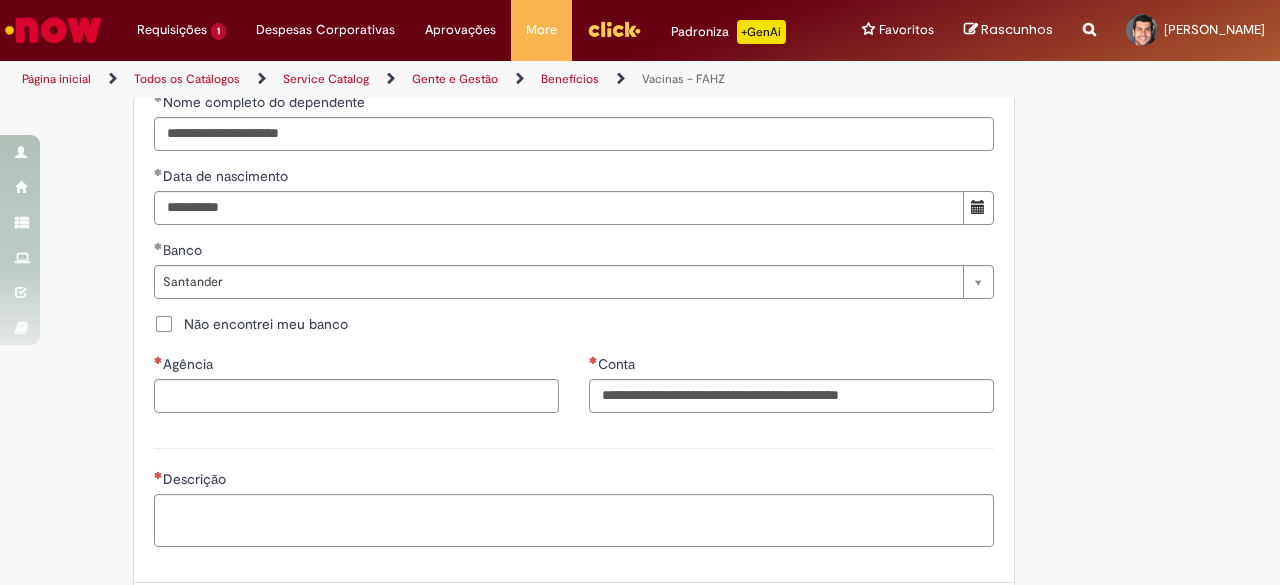 scroll, scrollTop: 1115, scrollLeft: 0, axis: vertical 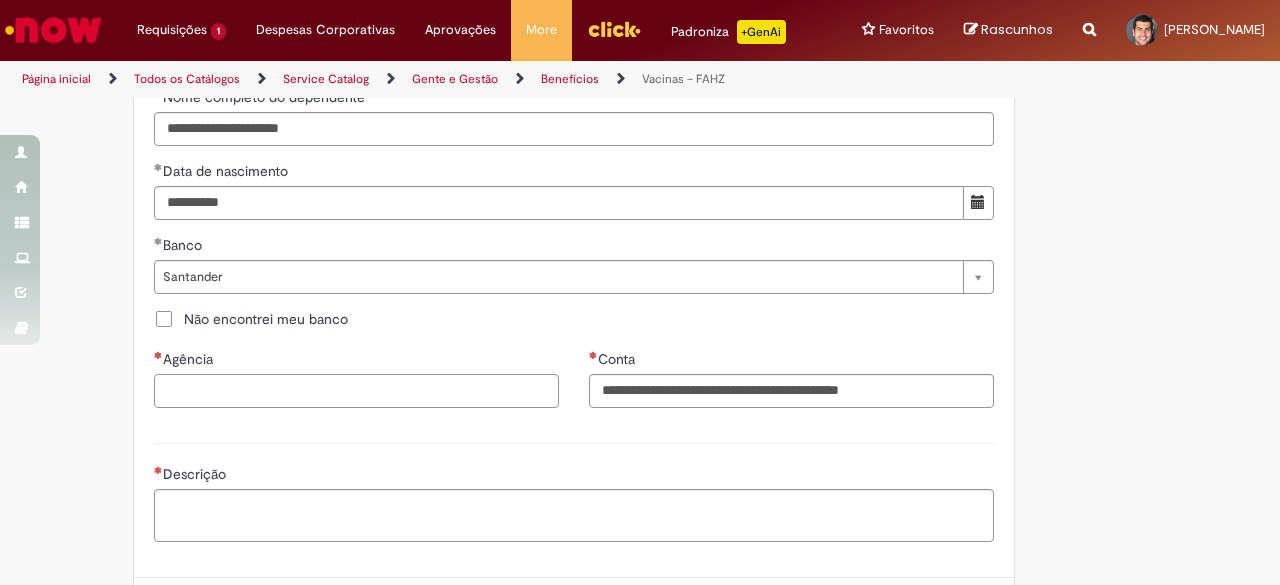 click on "Agência" at bounding box center (356, 391) 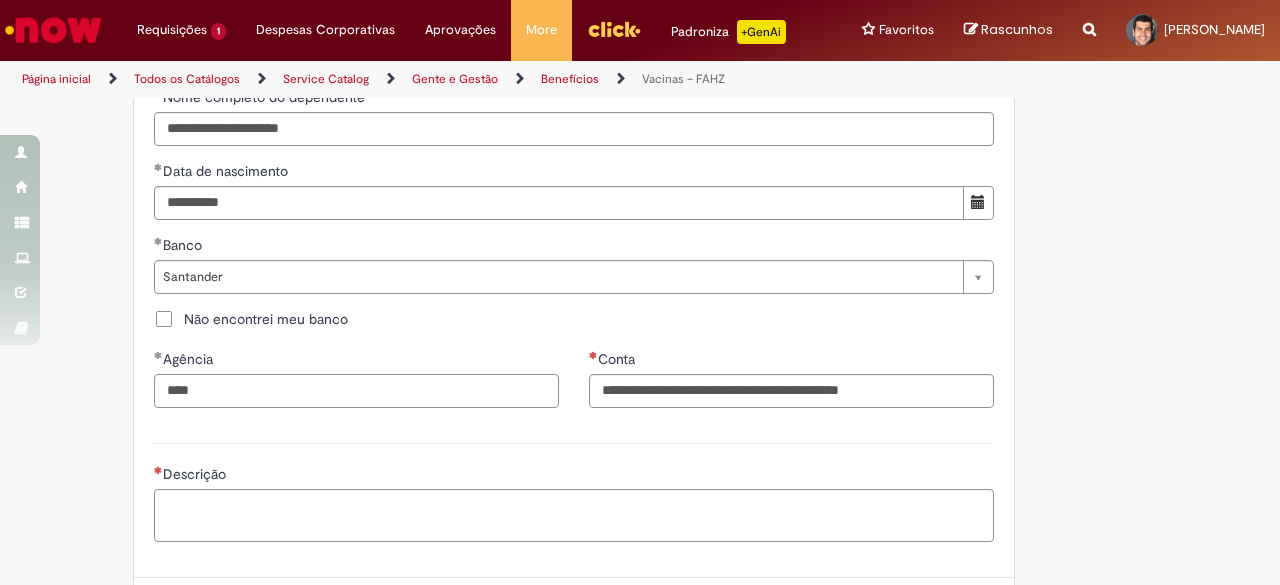 type on "****" 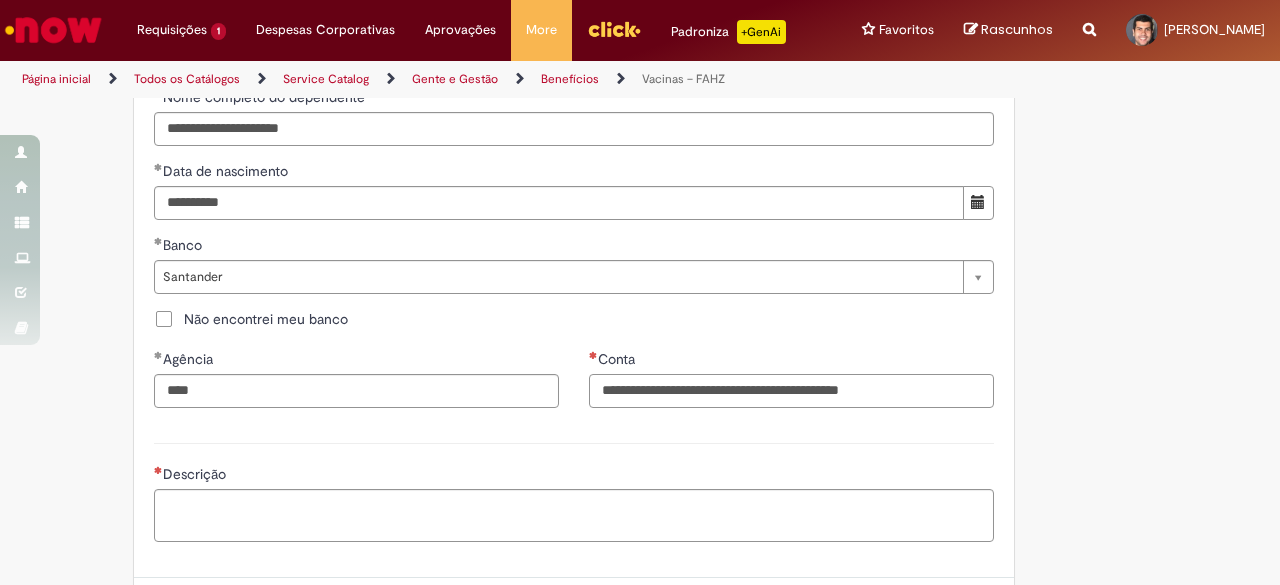 click on "Conta" at bounding box center (791, 391) 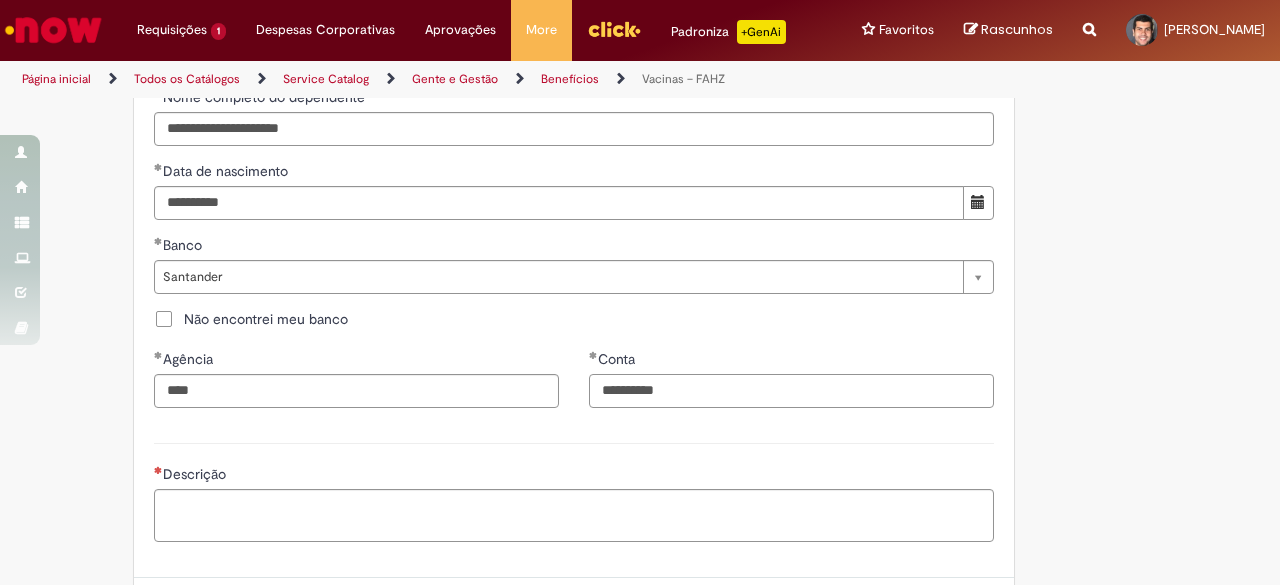 type on "**********" 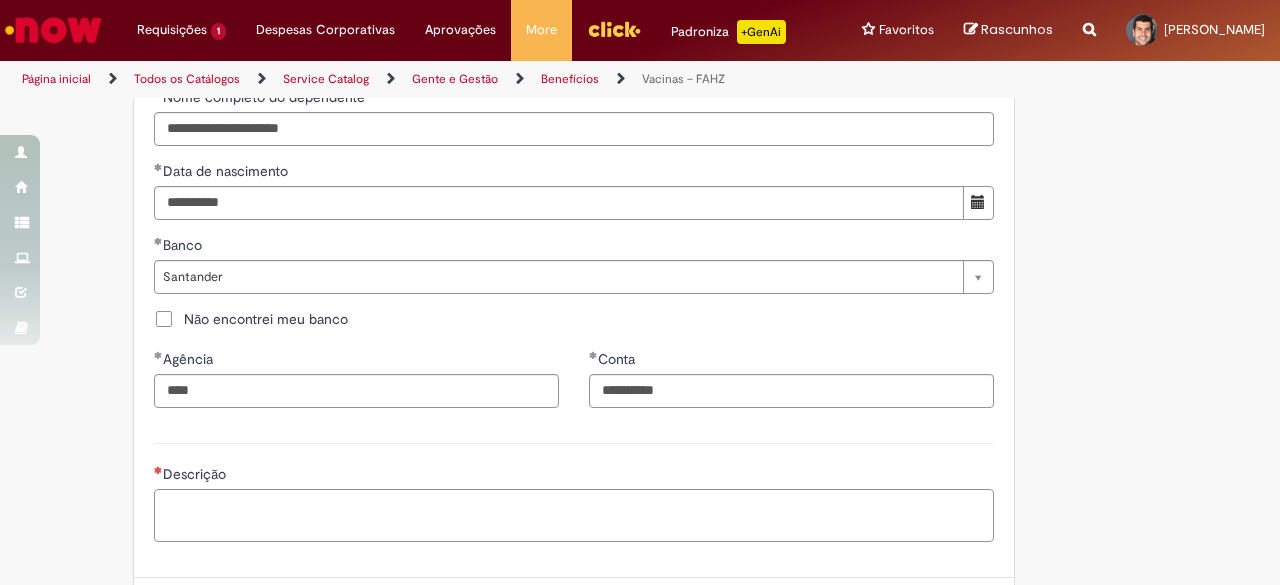 click on "Descrição" at bounding box center [574, 515] 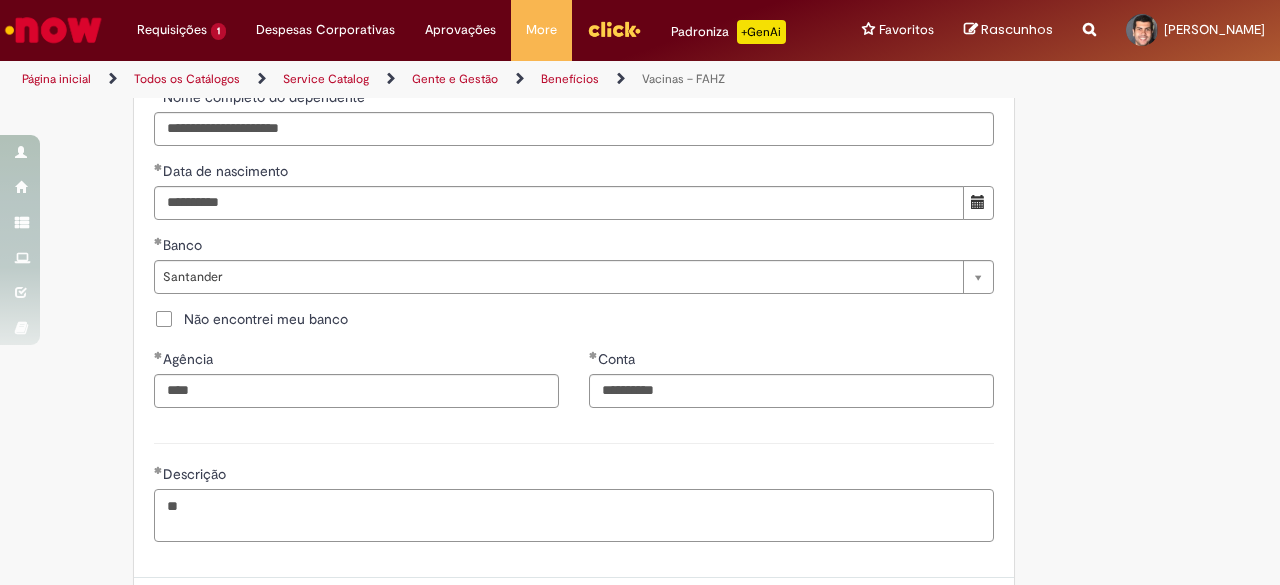 type on "*" 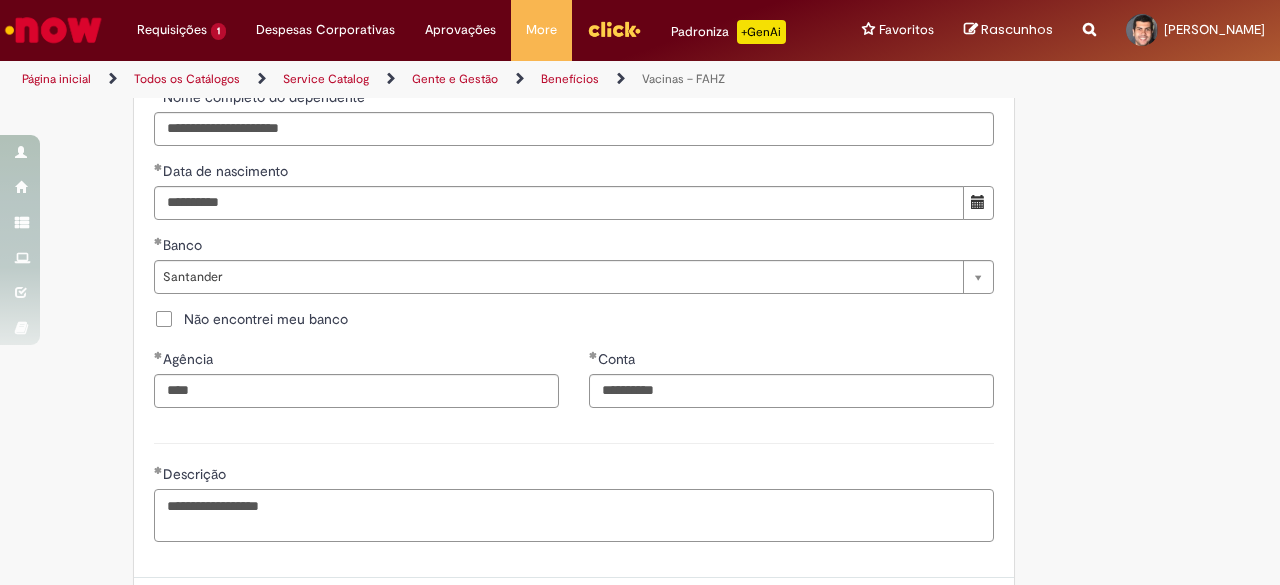 type on "**********" 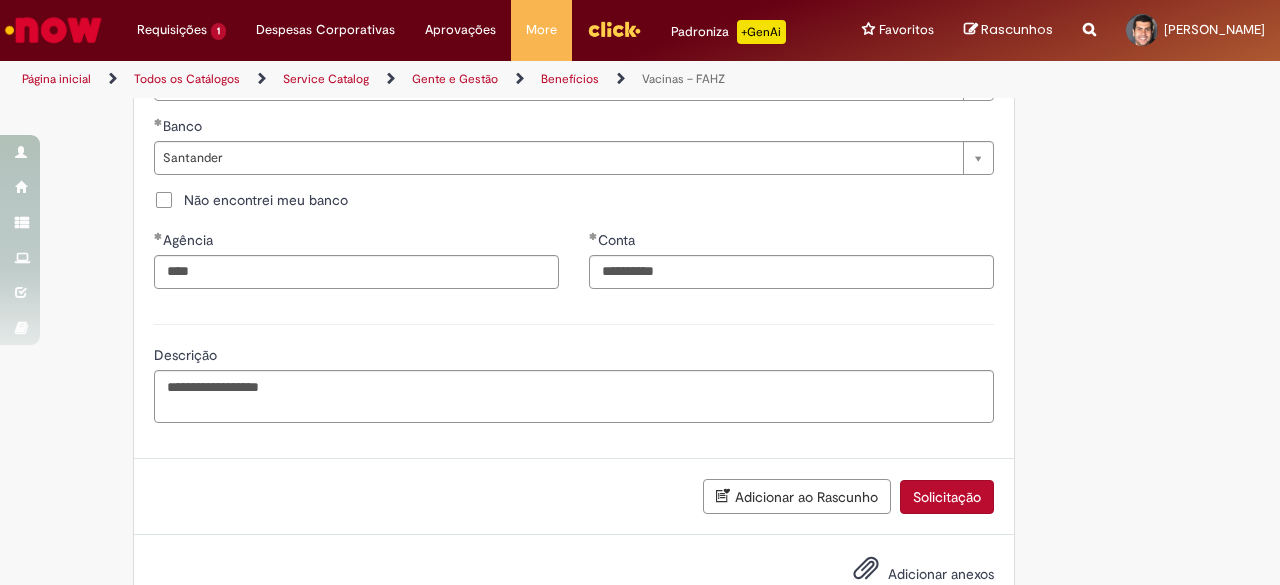 scroll, scrollTop: 1288, scrollLeft: 0, axis: vertical 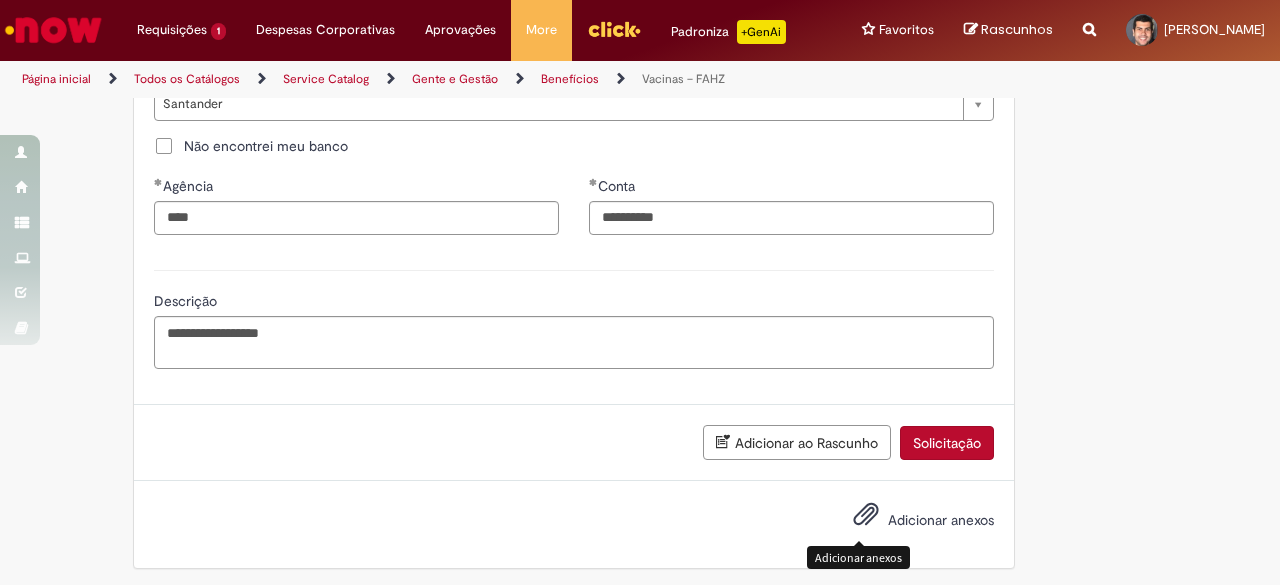 click at bounding box center [866, 515] 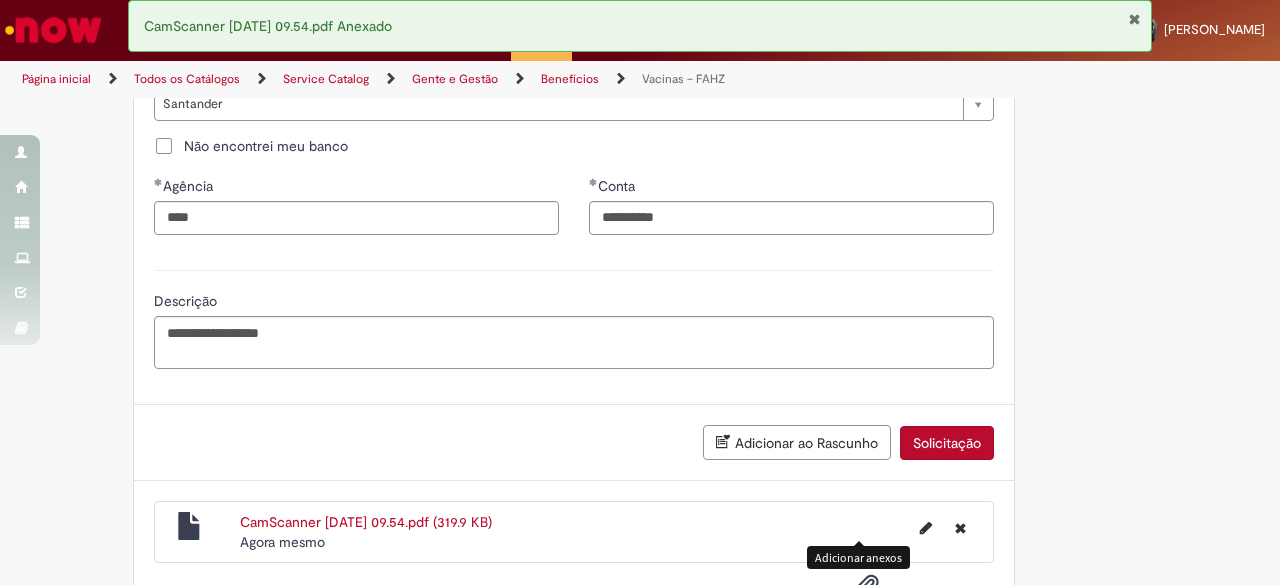 click on "CamScanner [DATE] 09.54.pdf (319.9 KB)" at bounding box center [366, 522] 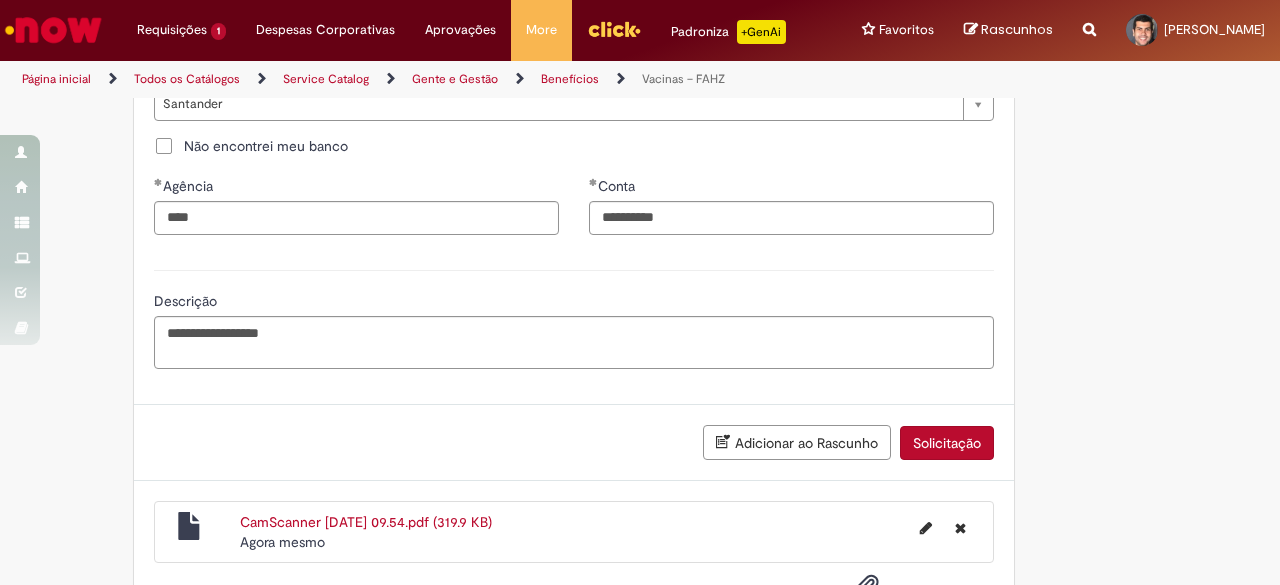 scroll, scrollTop: 1360, scrollLeft: 0, axis: vertical 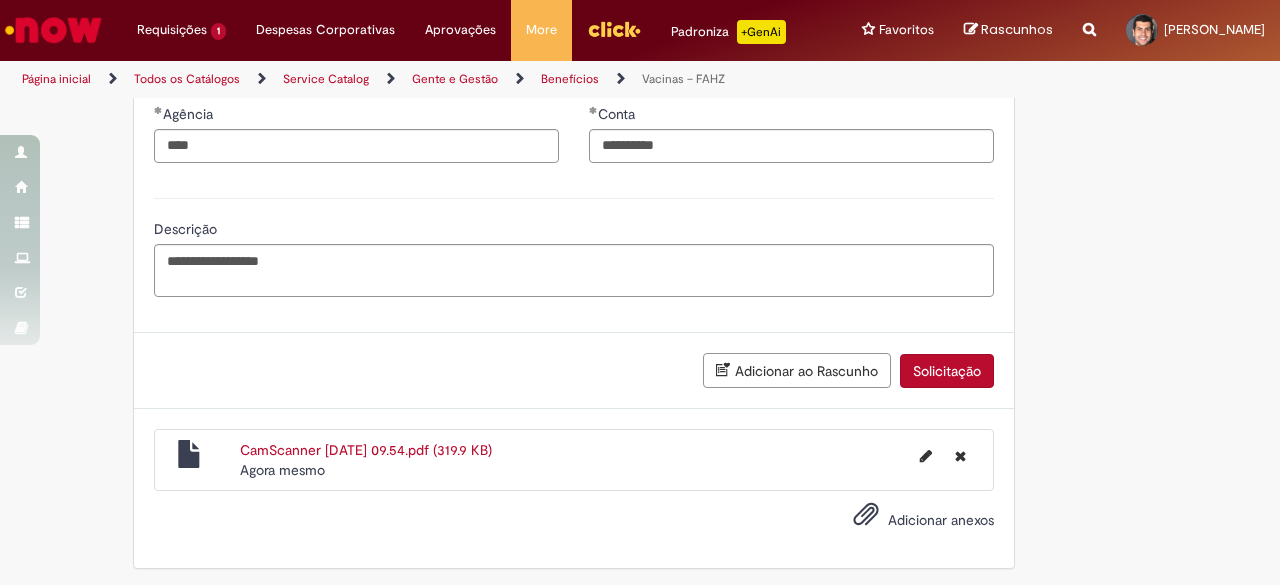 click on "Solicitação" at bounding box center [947, 371] 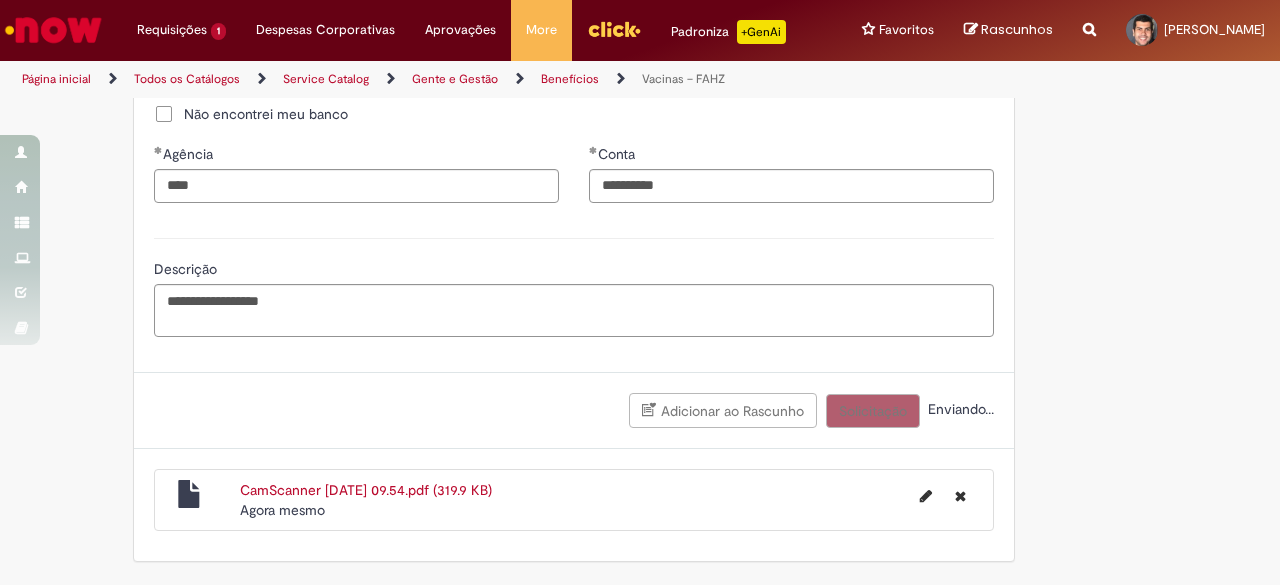 scroll, scrollTop: 1314, scrollLeft: 0, axis: vertical 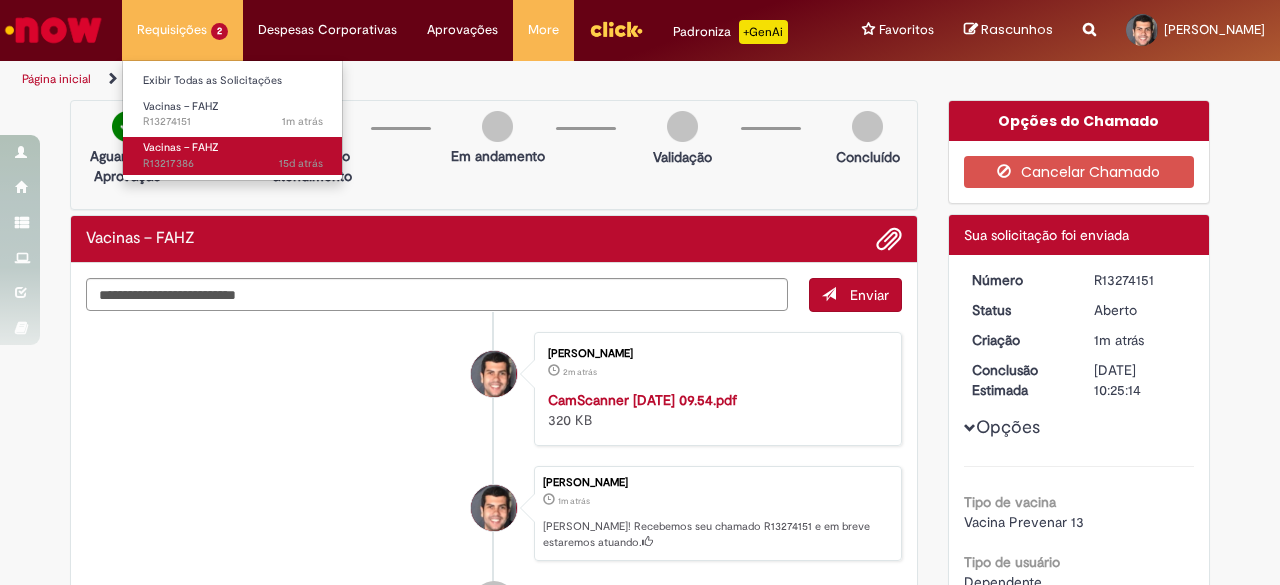 click on "15d atrás 15 dias atrás  R13217386" at bounding box center (233, 164) 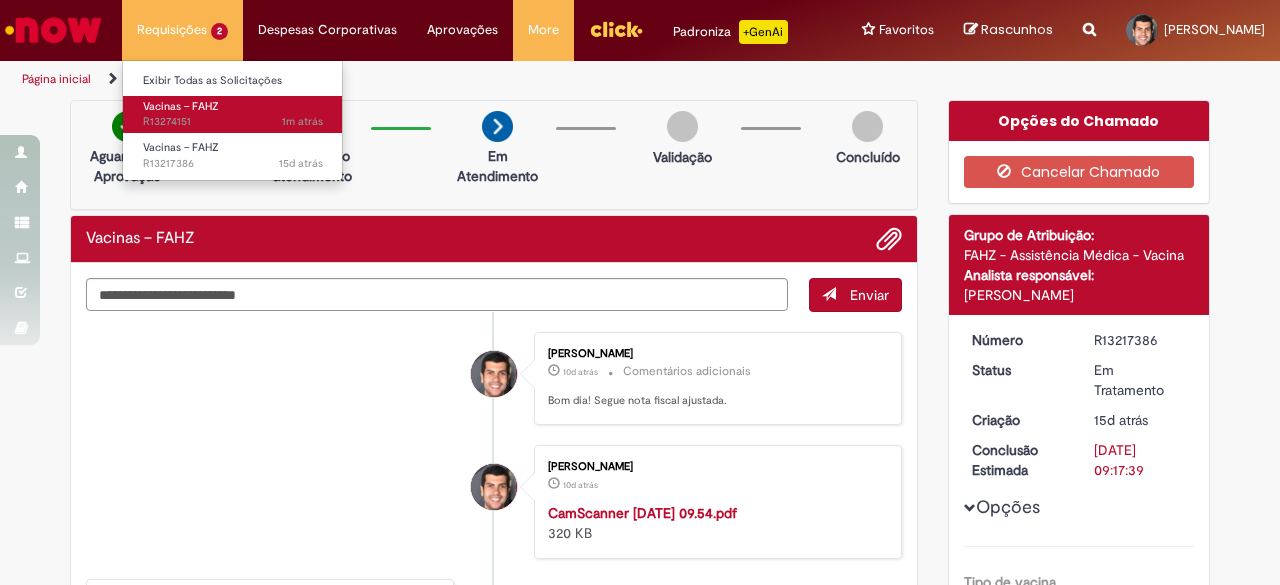 click on "1m atrás 1m atrás  R13274151" at bounding box center [233, 122] 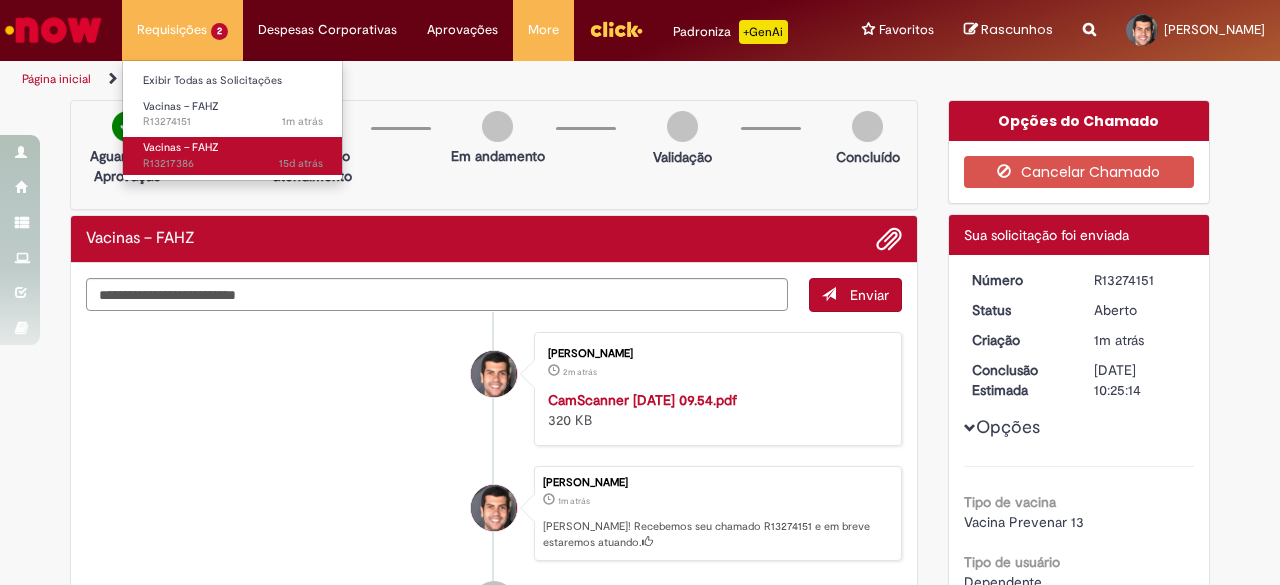 click on "15d atrás 15 dias atrás  R13217386" at bounding box center (233, 164) 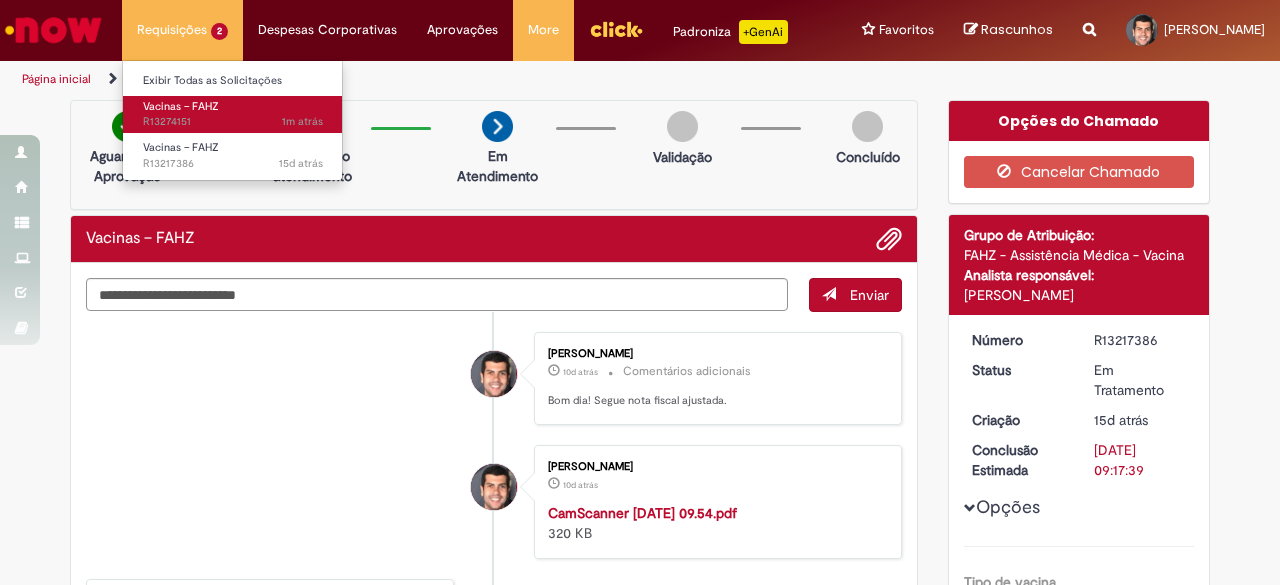 click on "Vacinas – FAHZ" at bounding box center (181, 106) 